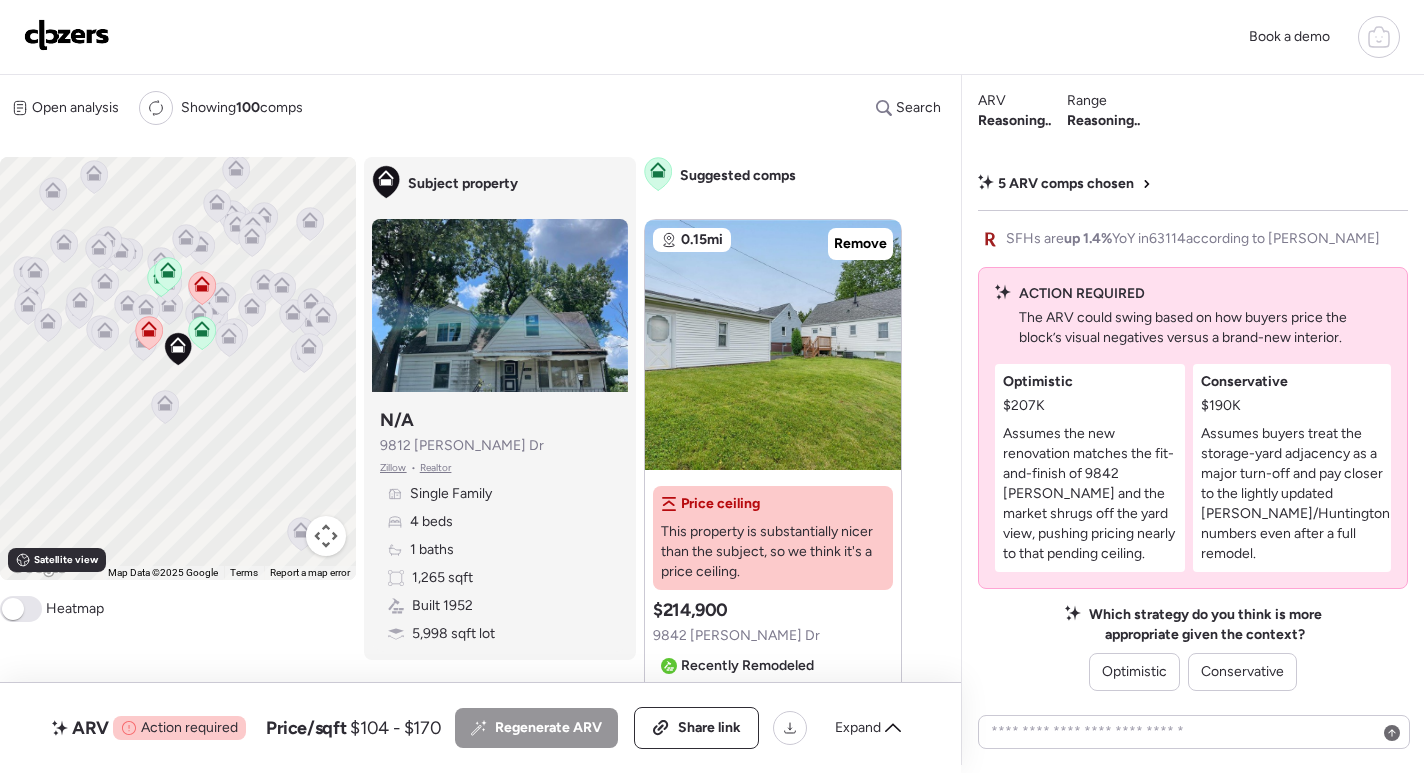 scroll, scrollTop: 0, scrollLeft: 0, axis: both 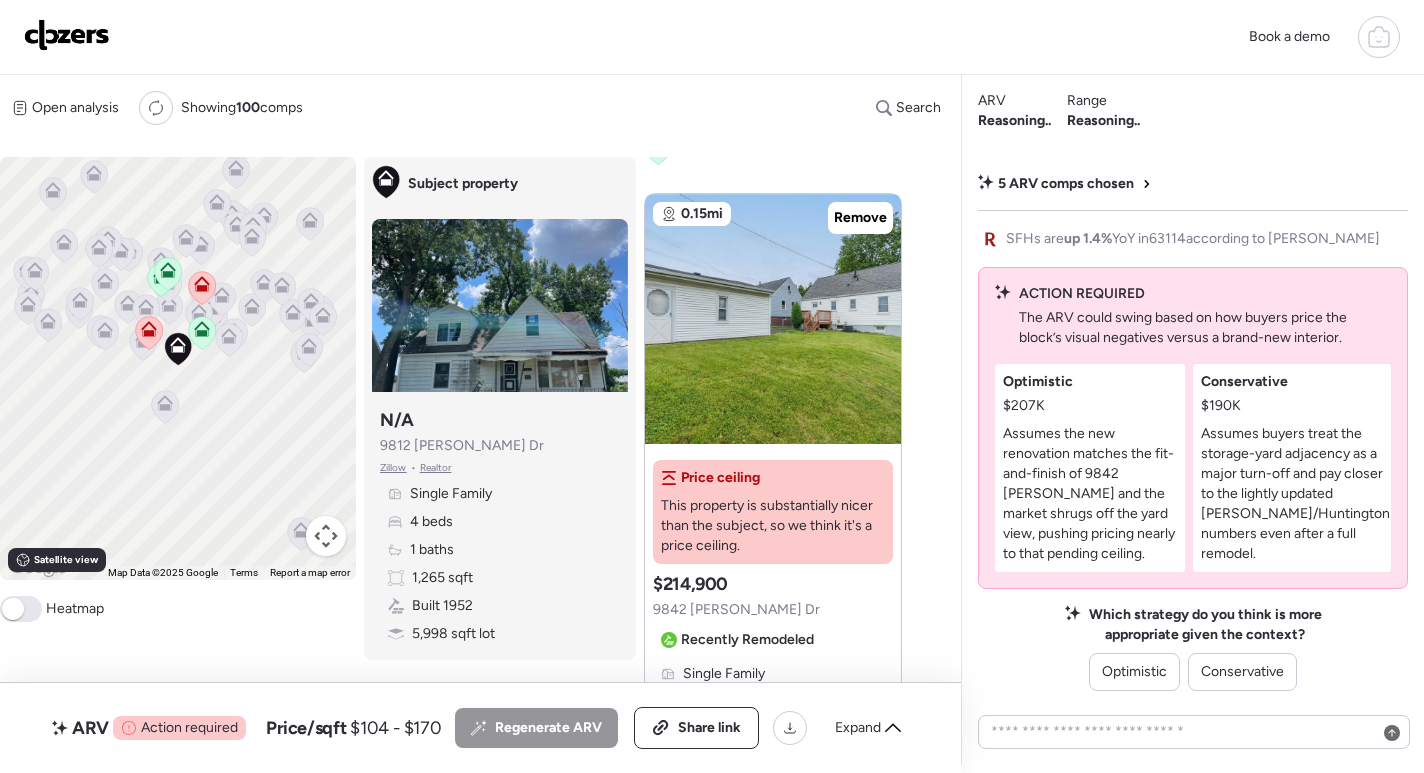 click at bounding box center (67, 35) 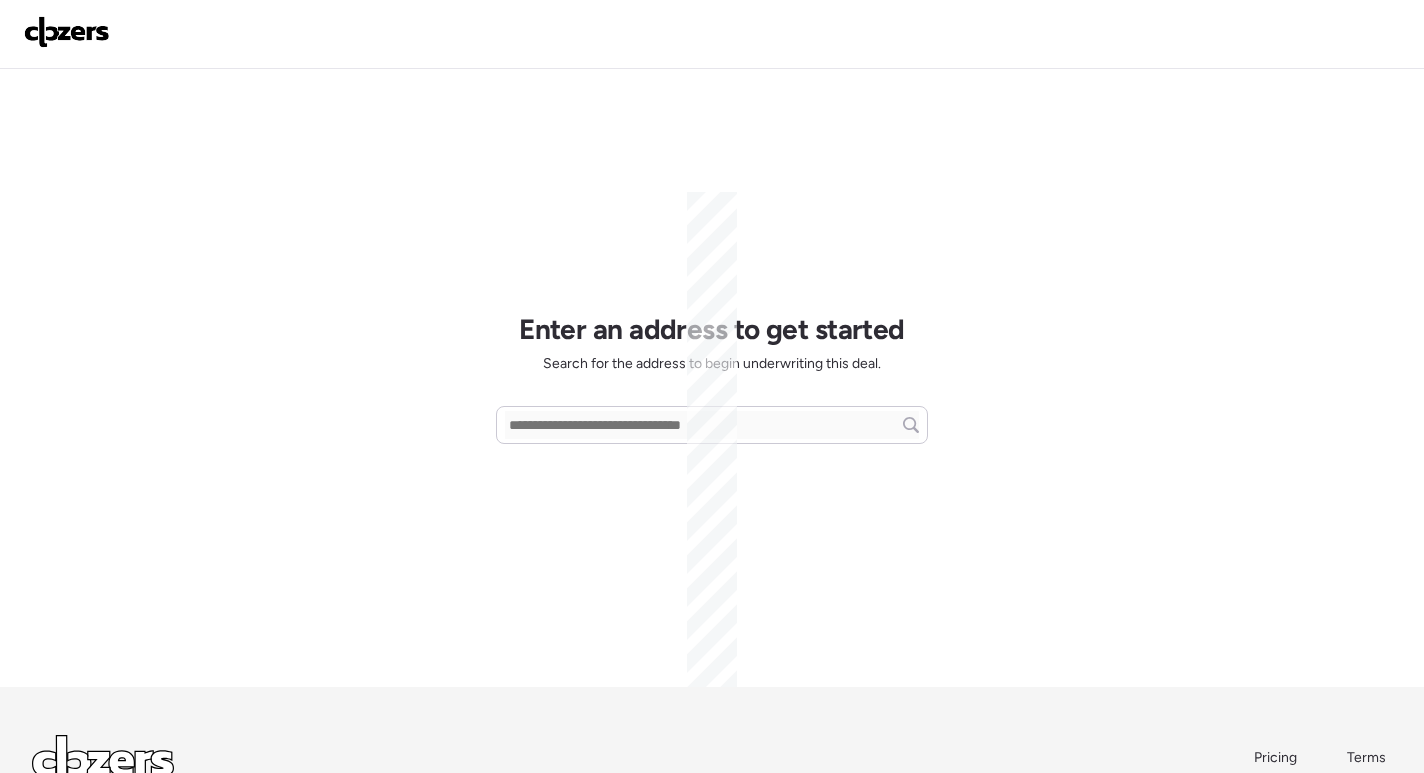 scroll, scrollTop: 0, scrollLeft: 0, axis: both 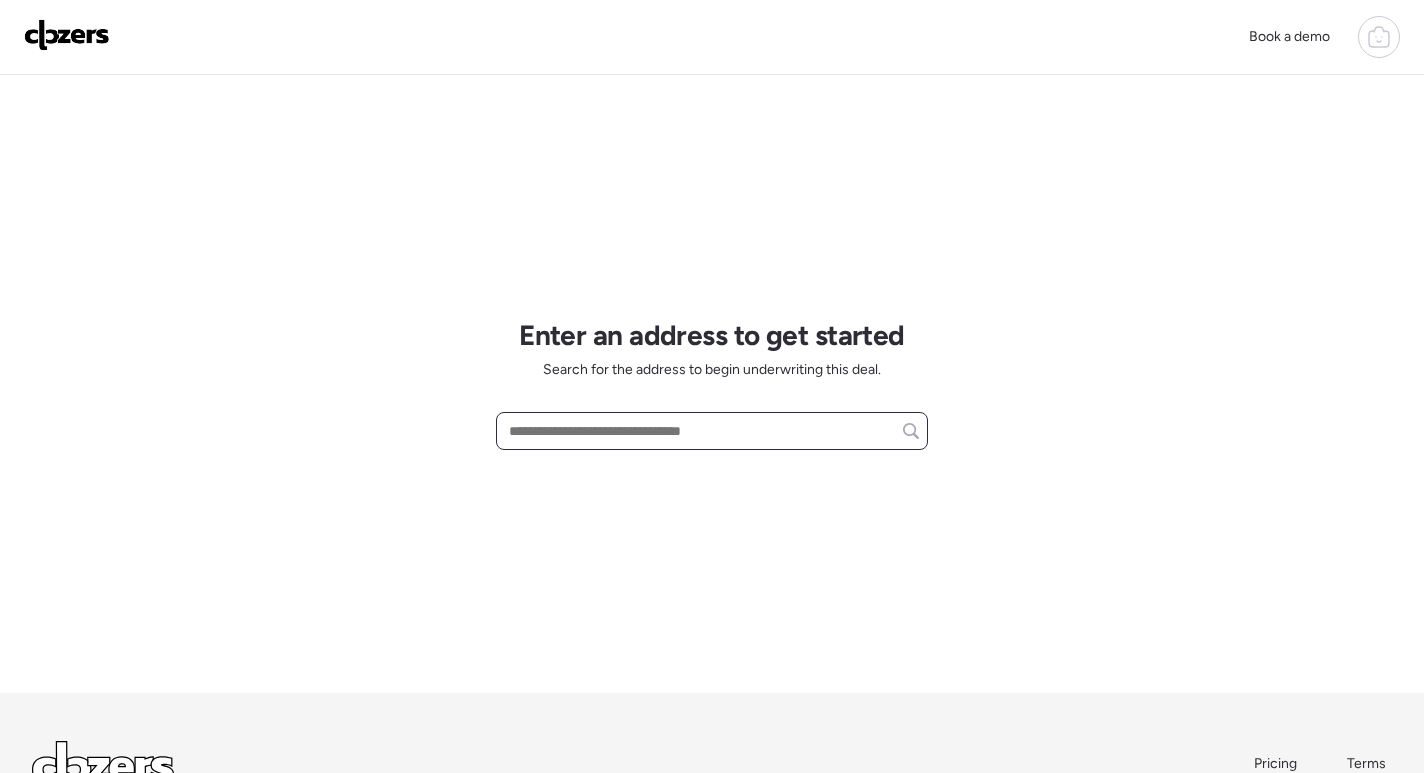 click at bounding box center (712, 431) 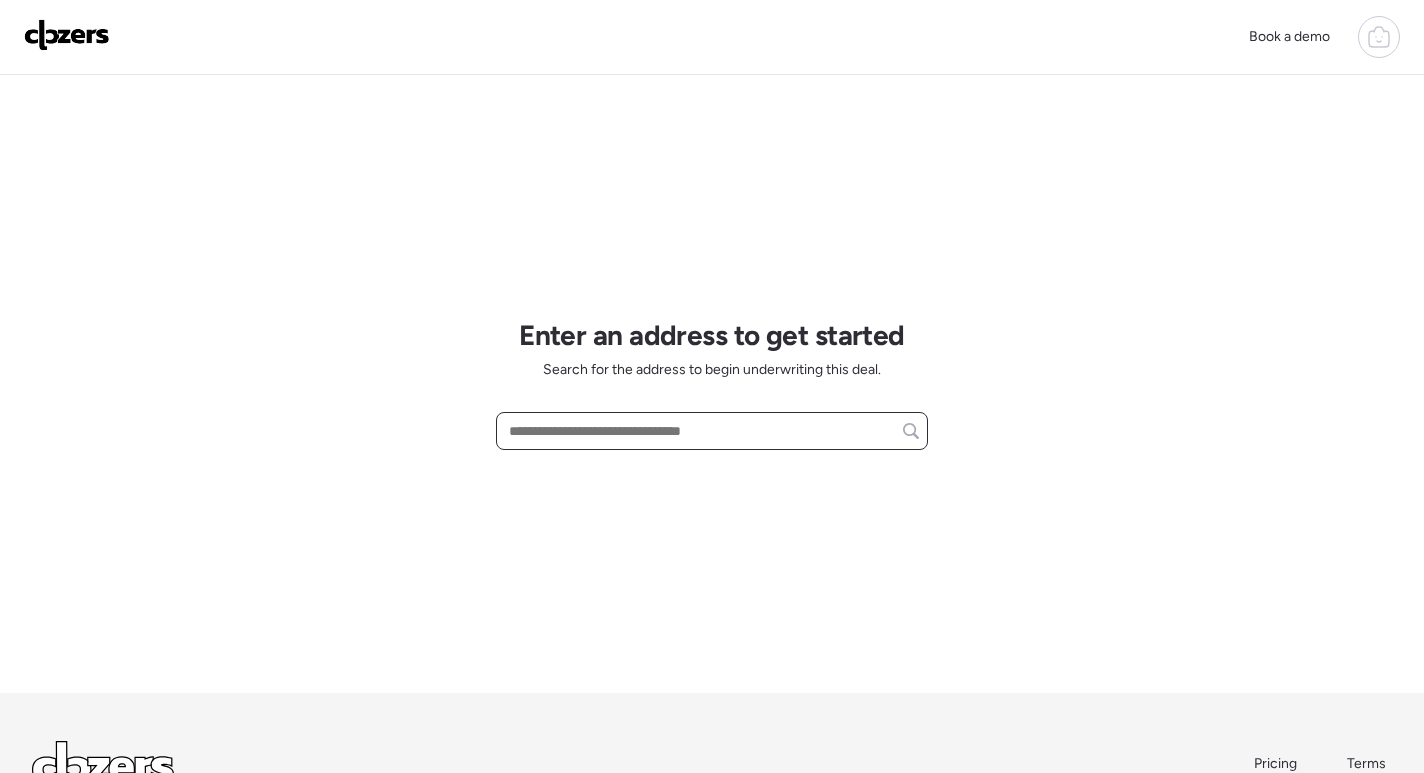 paste on "**********" 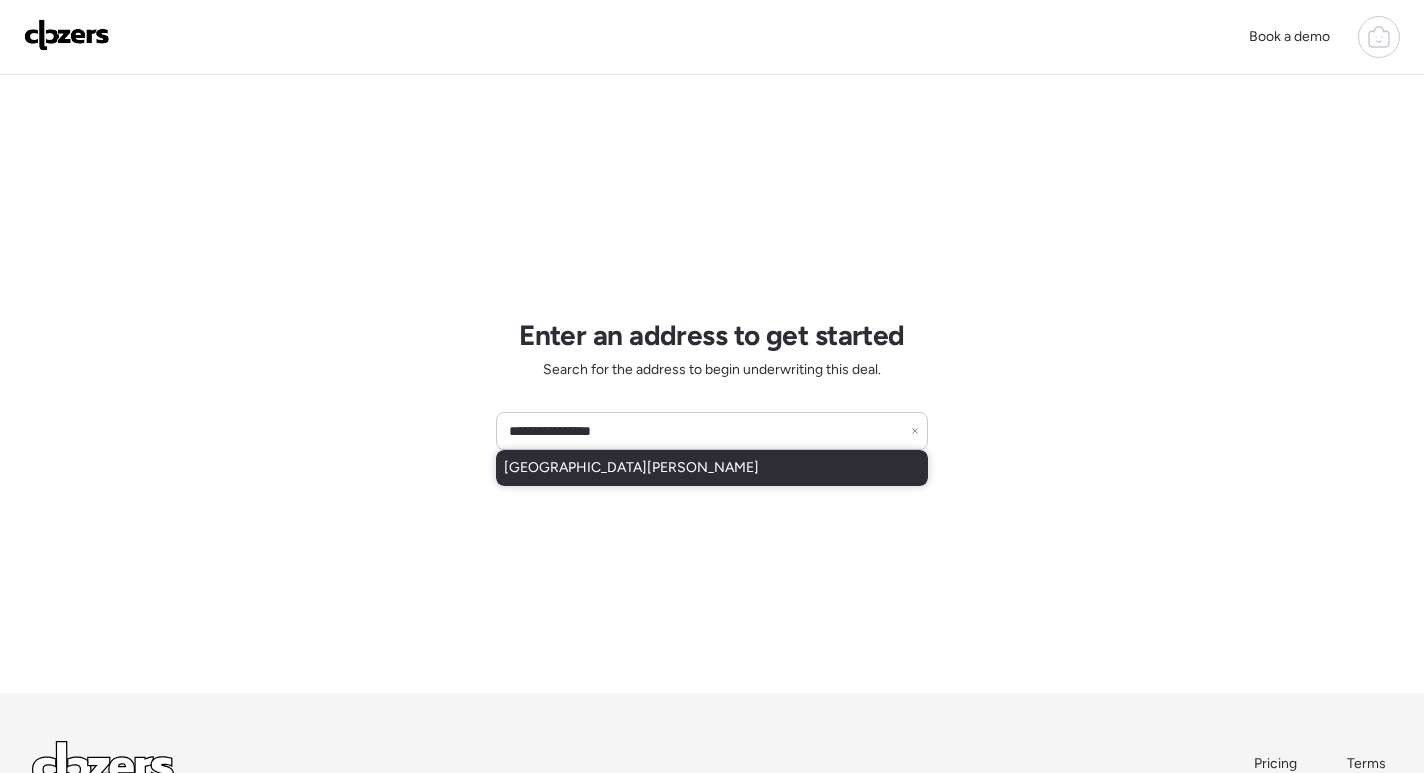 click on "[GEOGRAPHIC_DATA][PERSON_NAME]" at bounding box center (712, 468) 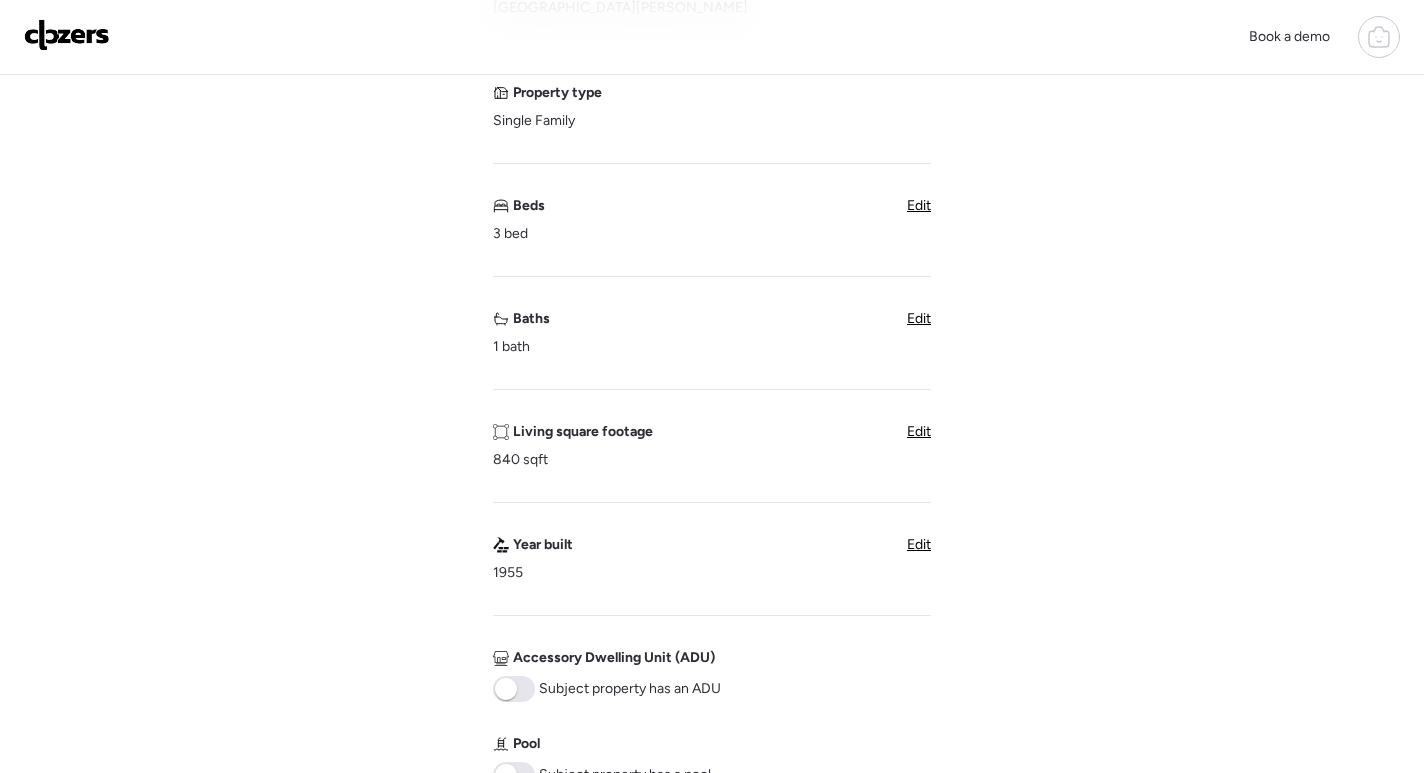 scroll, scrollTop: 256, scrollLeft: 0, axis: vertical 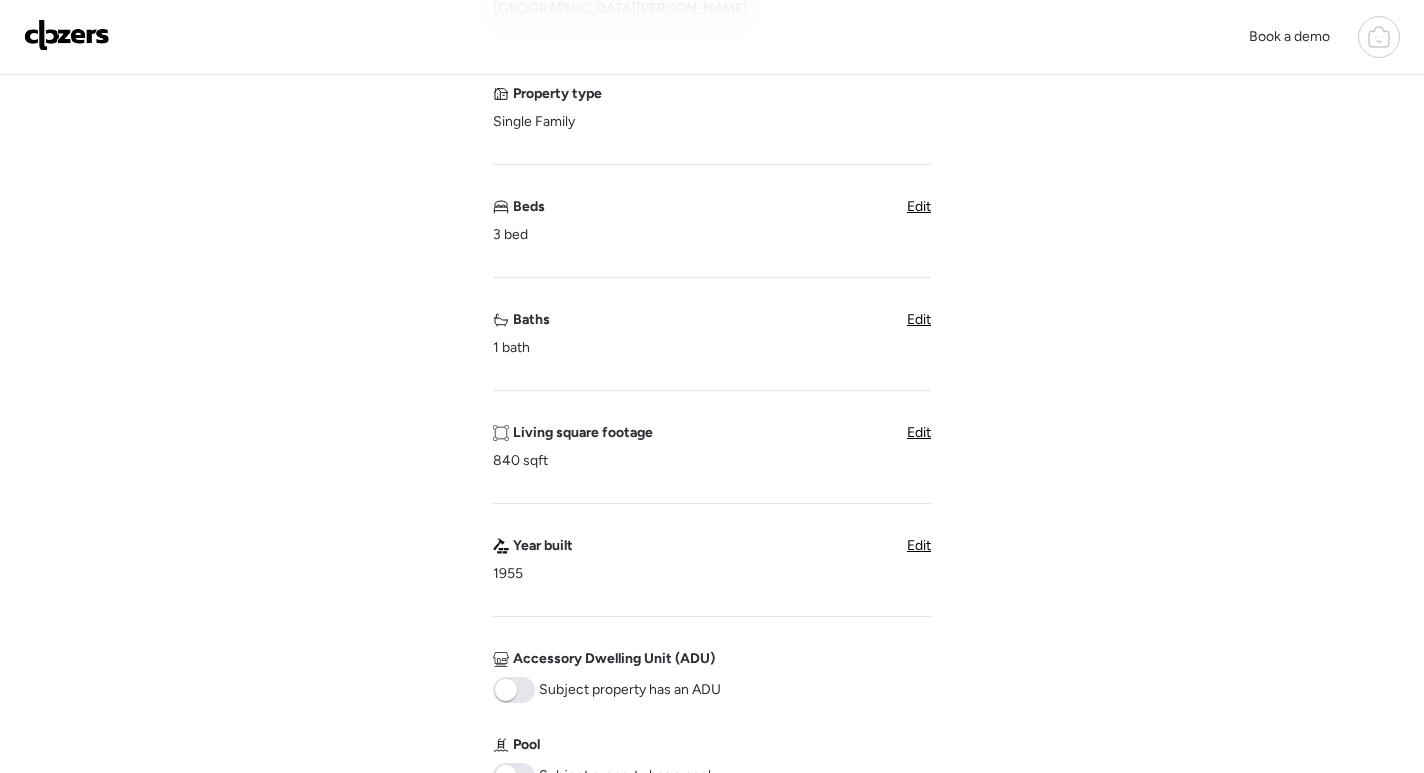 click on "Verify basic info Please verify that our data for this property is correct. Address [STREET_ADDRESS][PERSON_NAME] Property type Single Family Beds 3 bed Edit Baths 1 bath Edit Living square footage 840 sqft Edit Year built 1955 Edit Accessory Dwelling Unit (ADU) Subject property has an ADU Pool Subject property has a pool Garage Subject property has a garage Unique insights? Next" at bounding box center [712, 540] 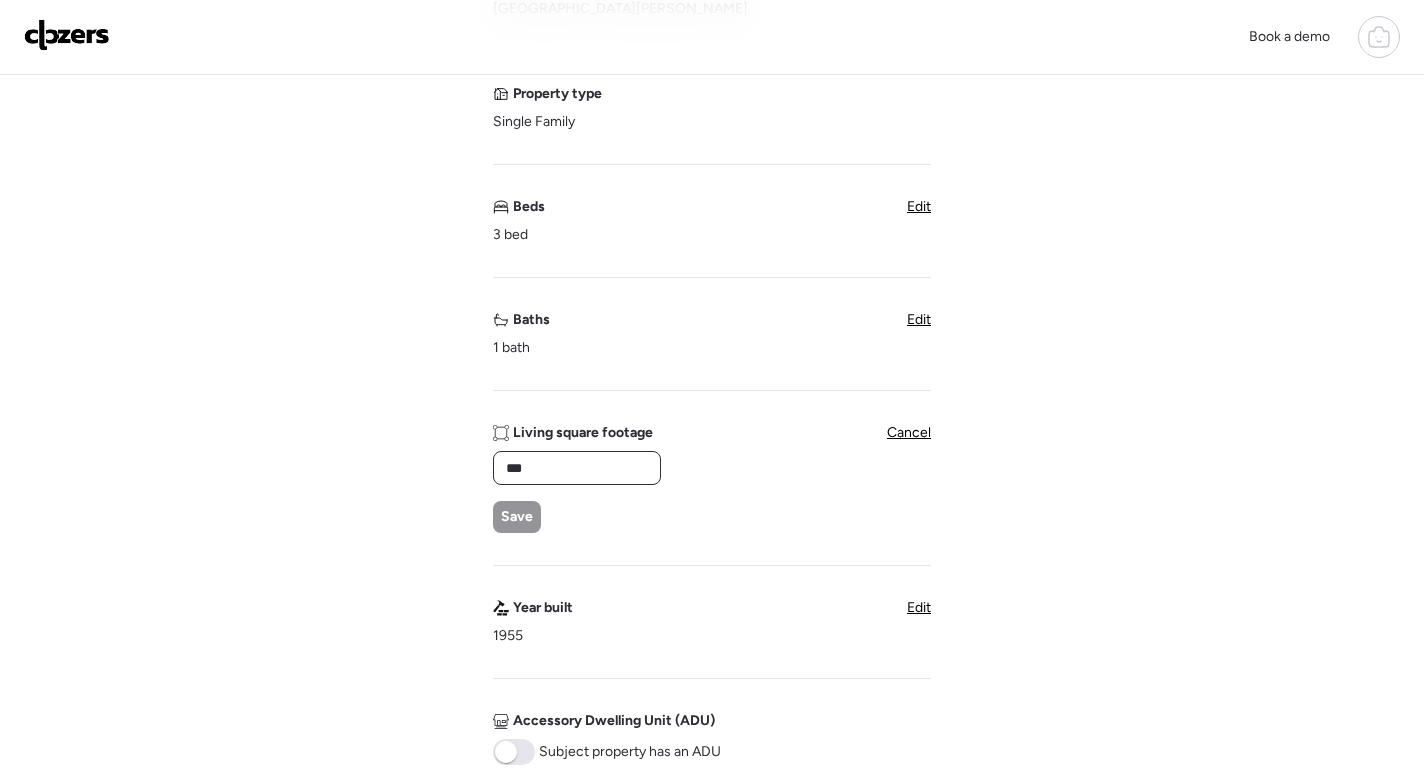 click on "***" at bounding box center [577, 468] 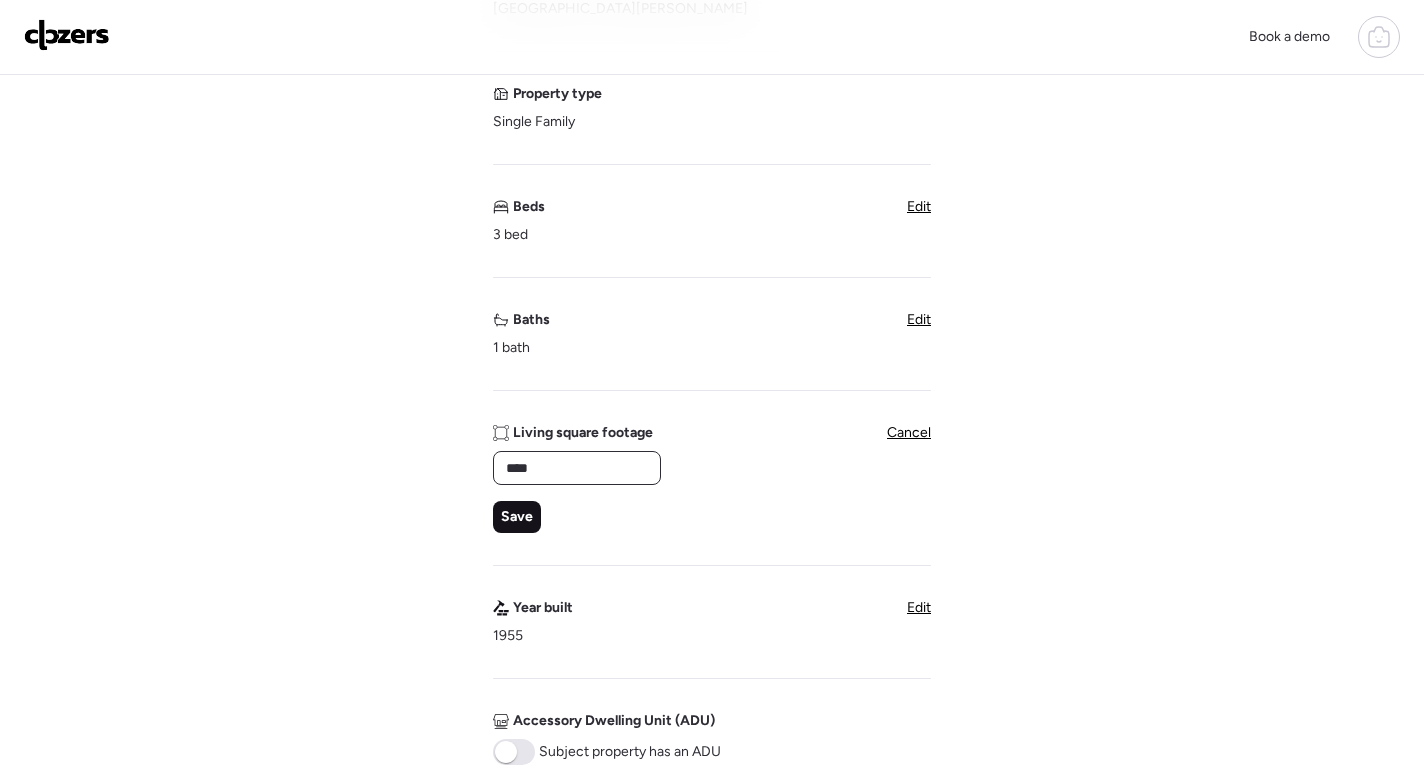 type on "****" 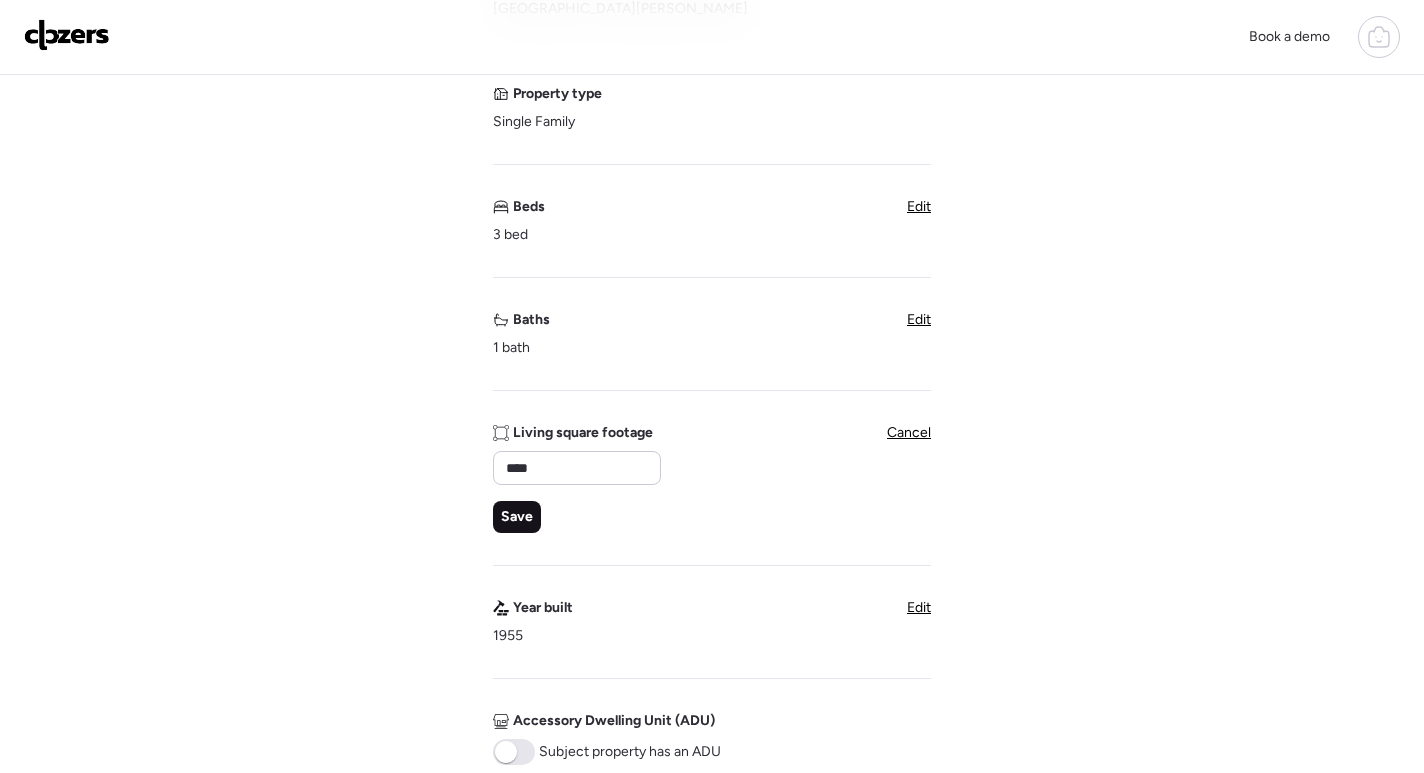 click on "Save" at bounding box center [517, 517] 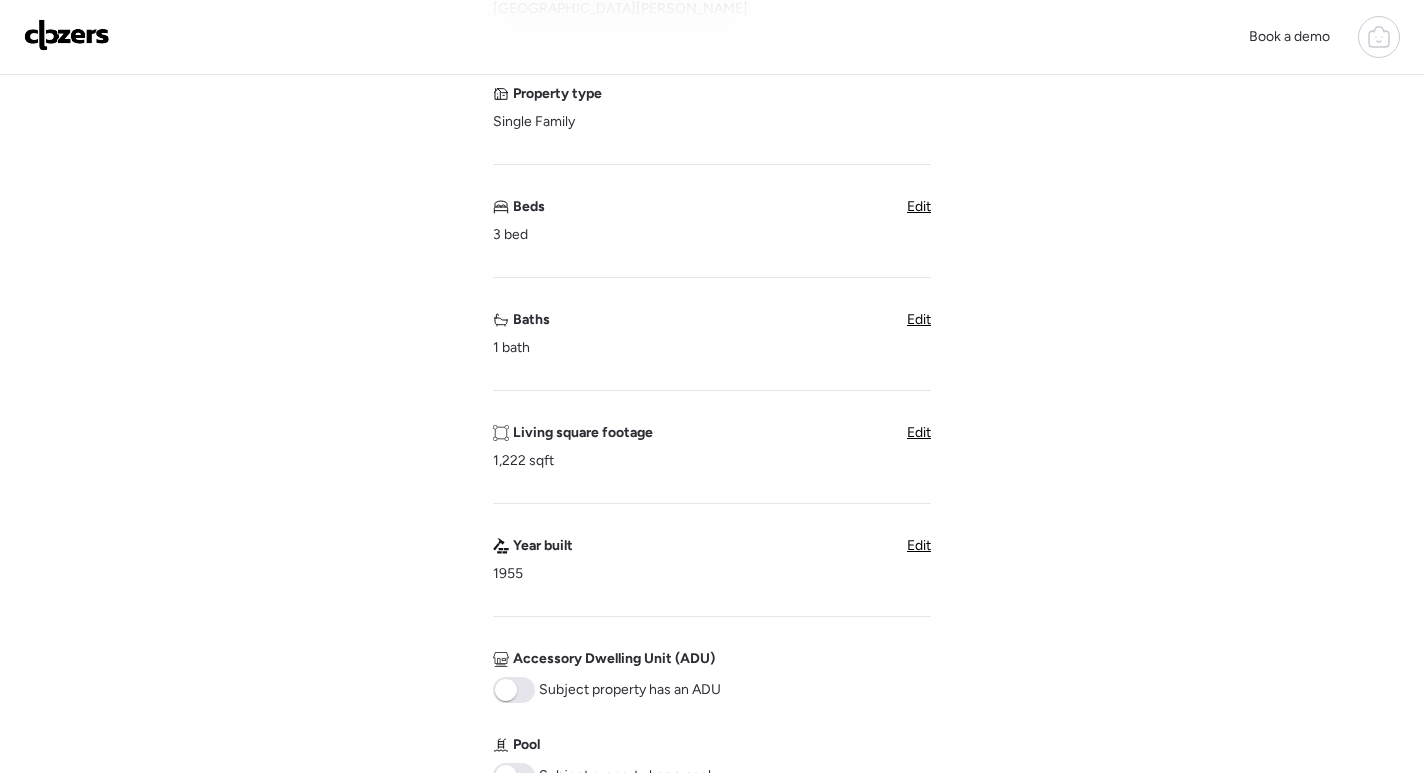 click on "Edit" at bounding box center (919, 432) 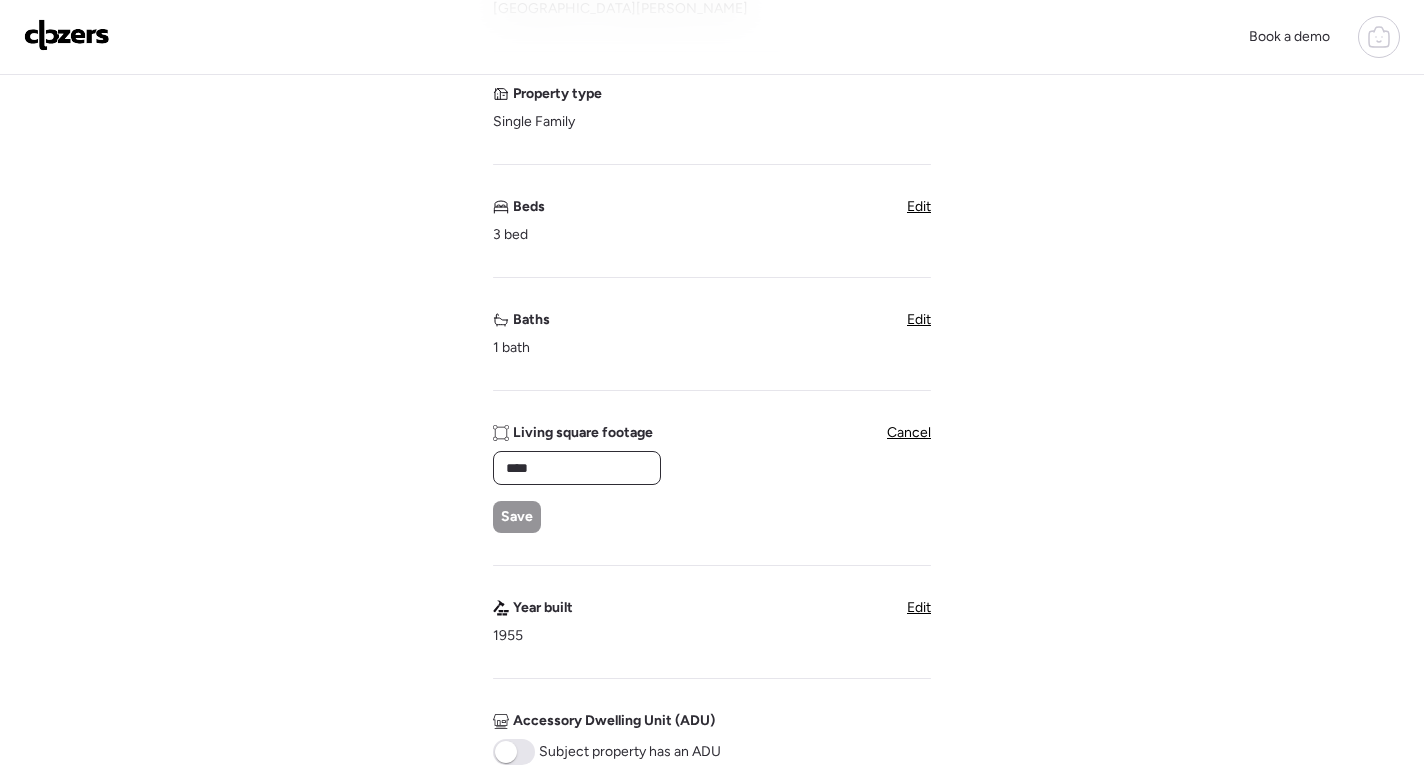 click on "****" at bounding box center [577, 468] 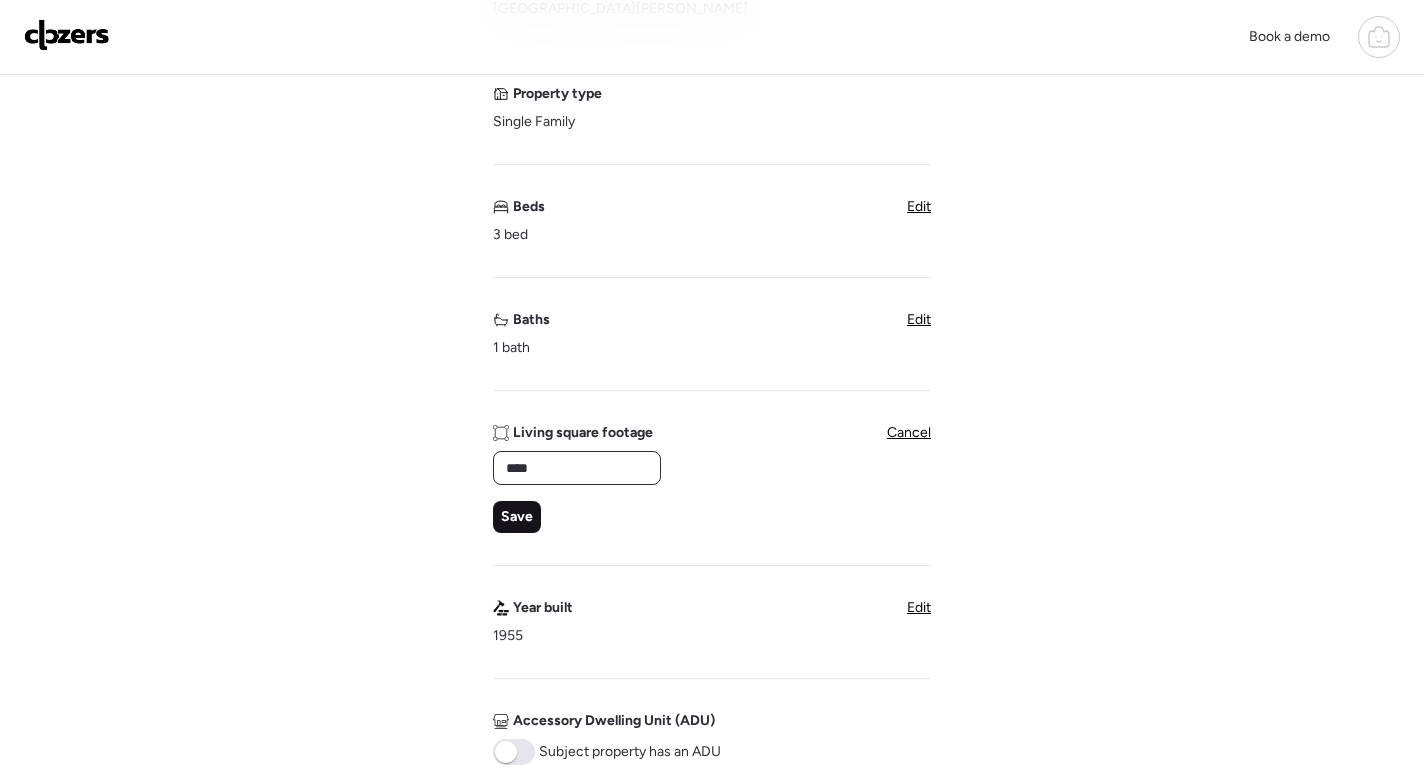 type on "****" 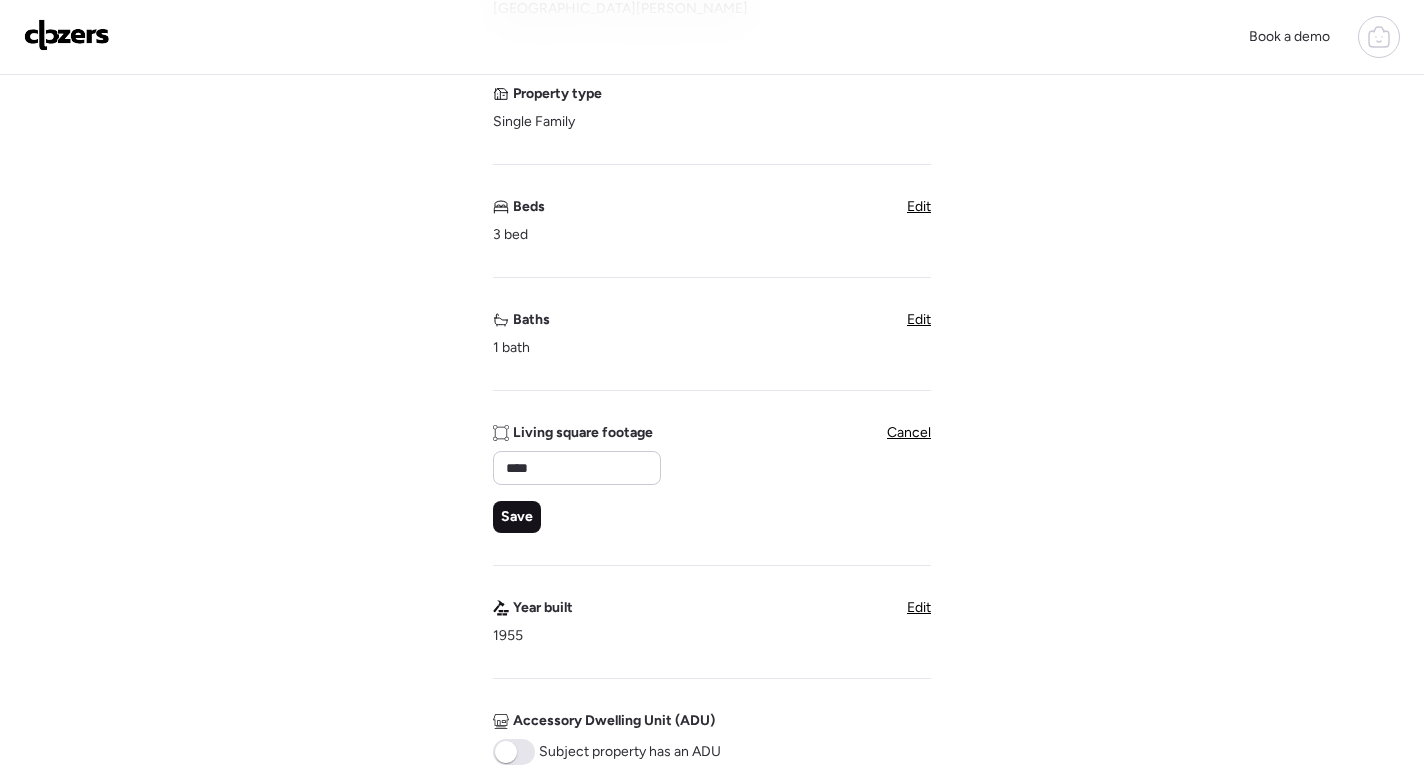 click on "Save" at bounding box center (517, 517) 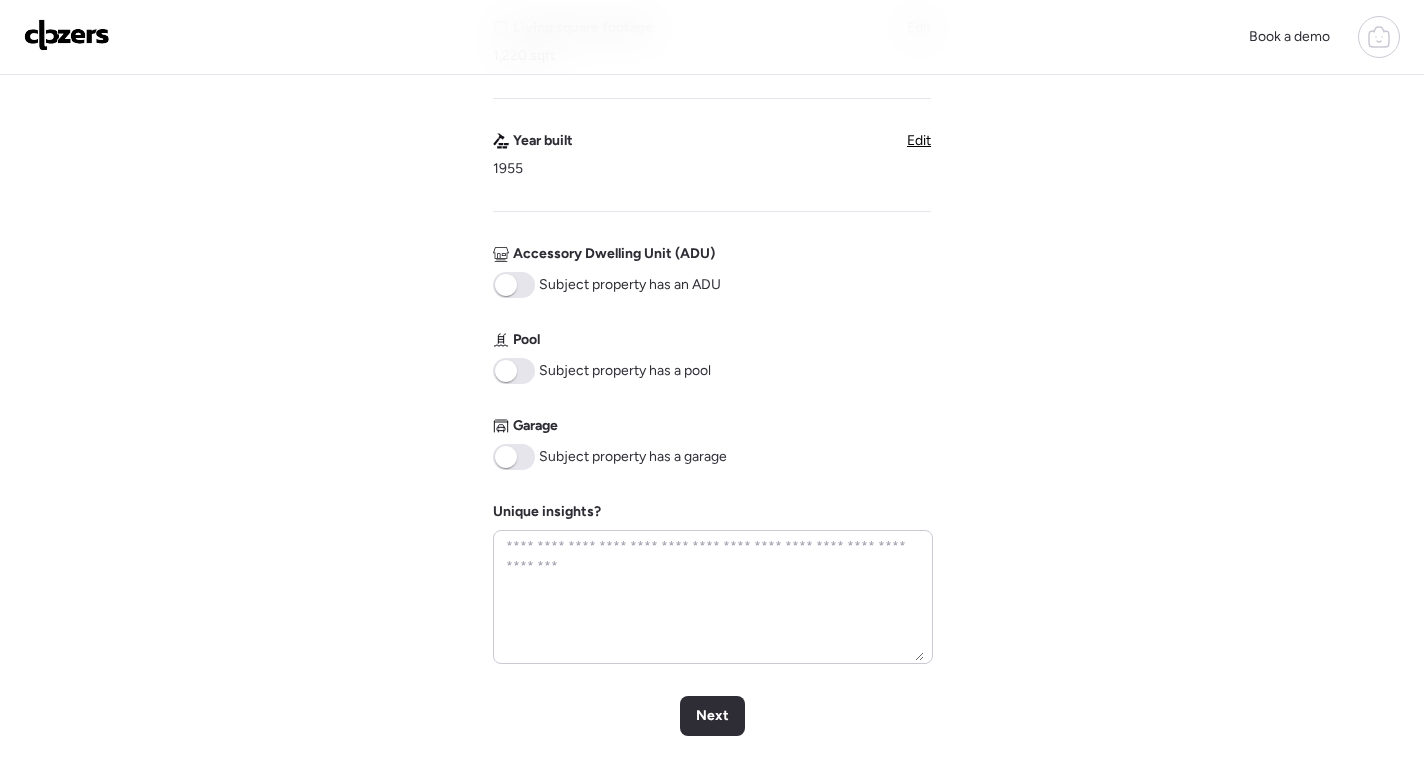 scroll, scrollTop: 686, scrollLeft: 0, axis: vertical 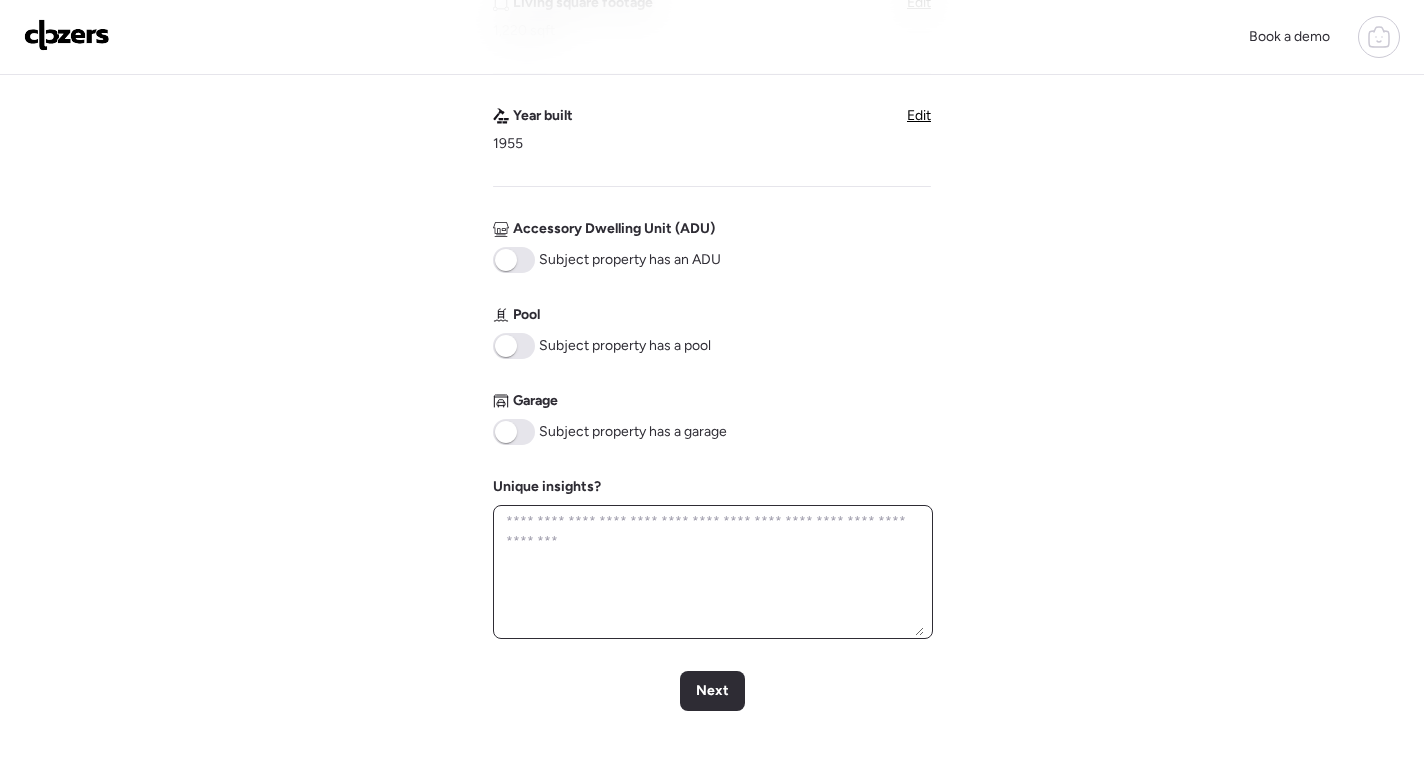 click at bounding box center (713, 572) 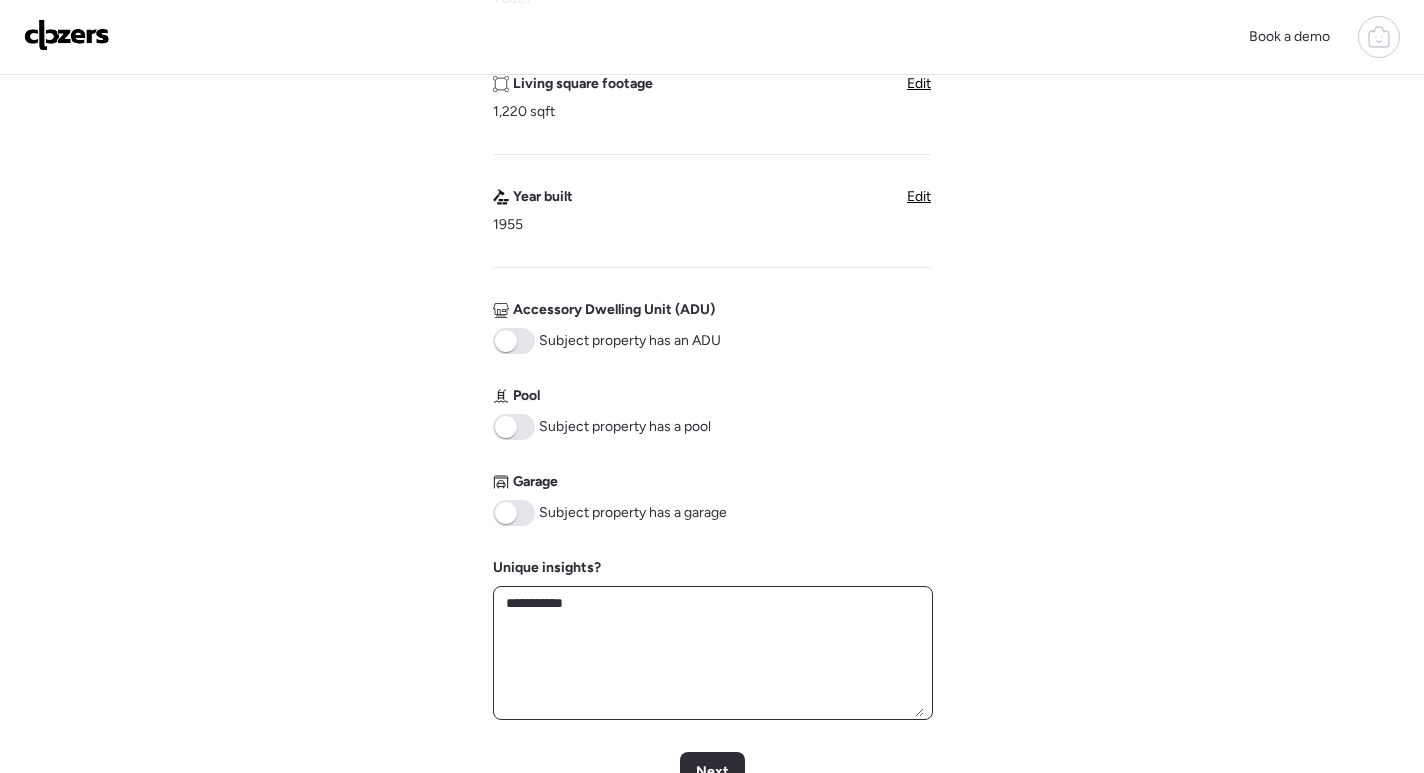 scroll, scrollTop: 990, scrollLeft: 0, axis: vertical 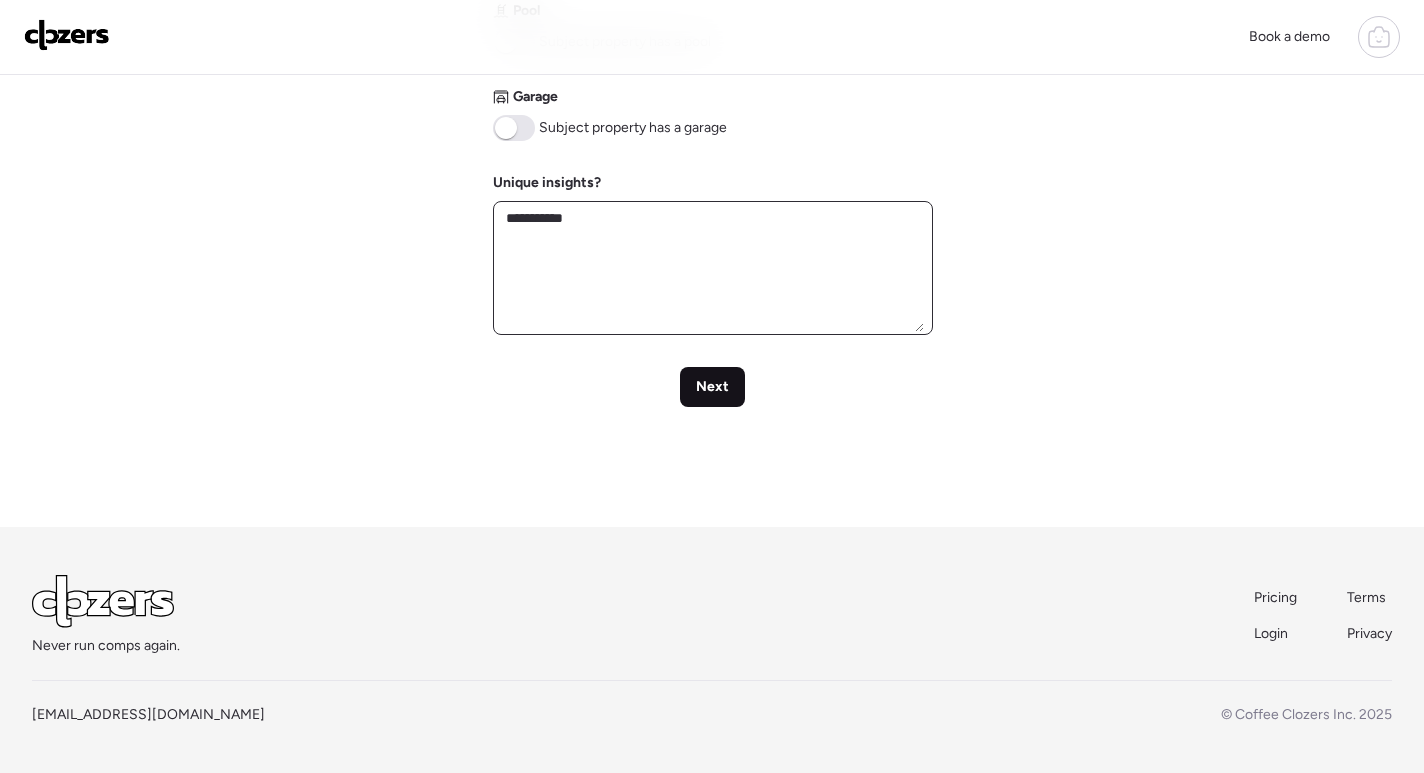 type on "**********" 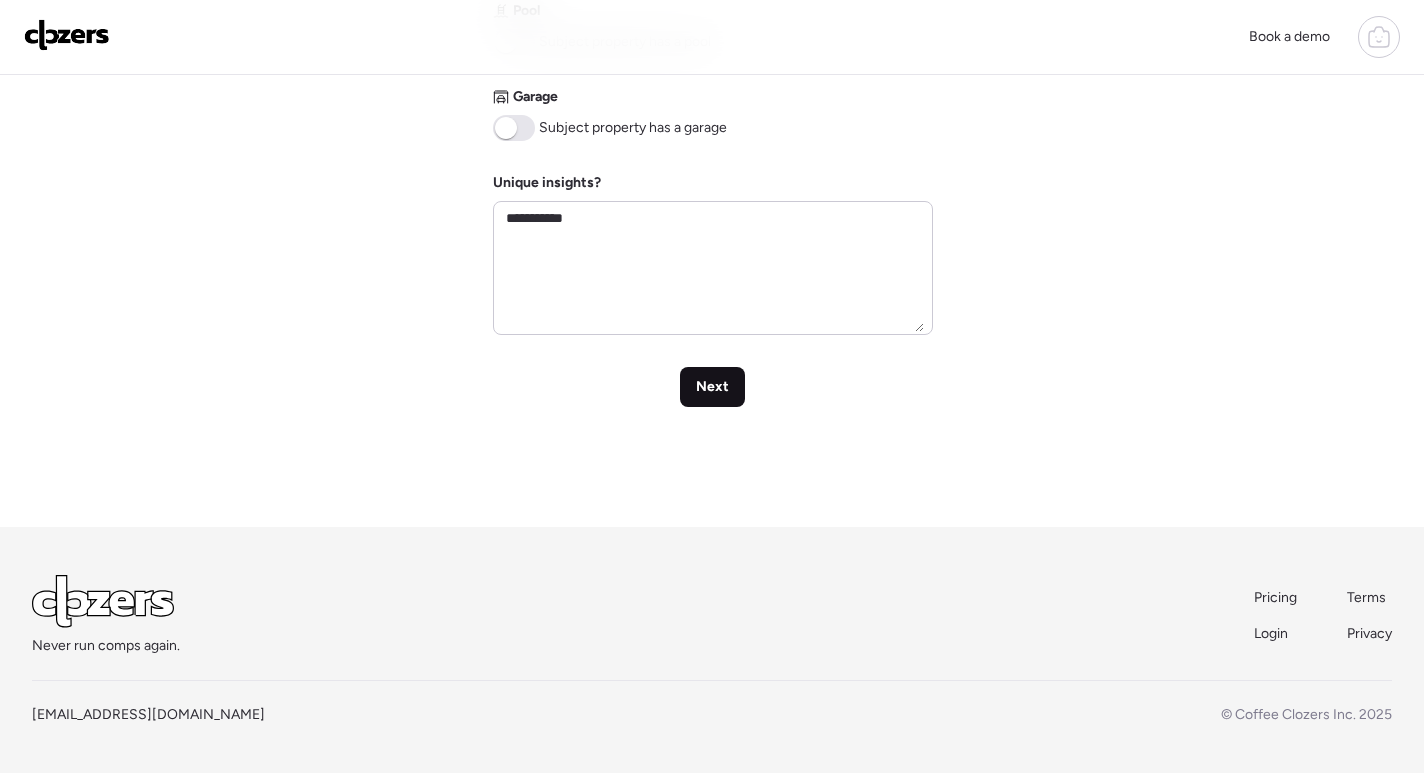 click on "Next" at bounding box center [712, 387] 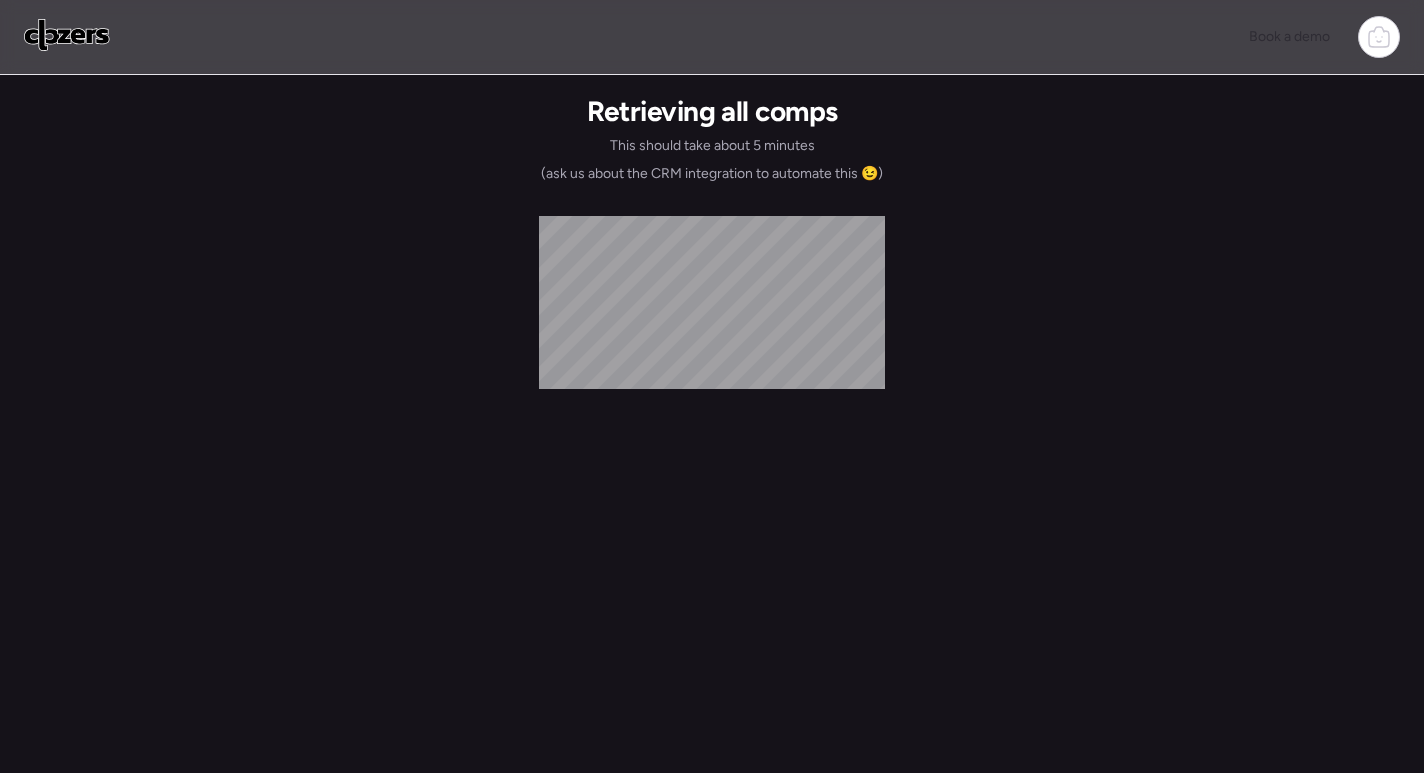 scroll, scrollTop: 0, scrollLeft: 0, axis: both 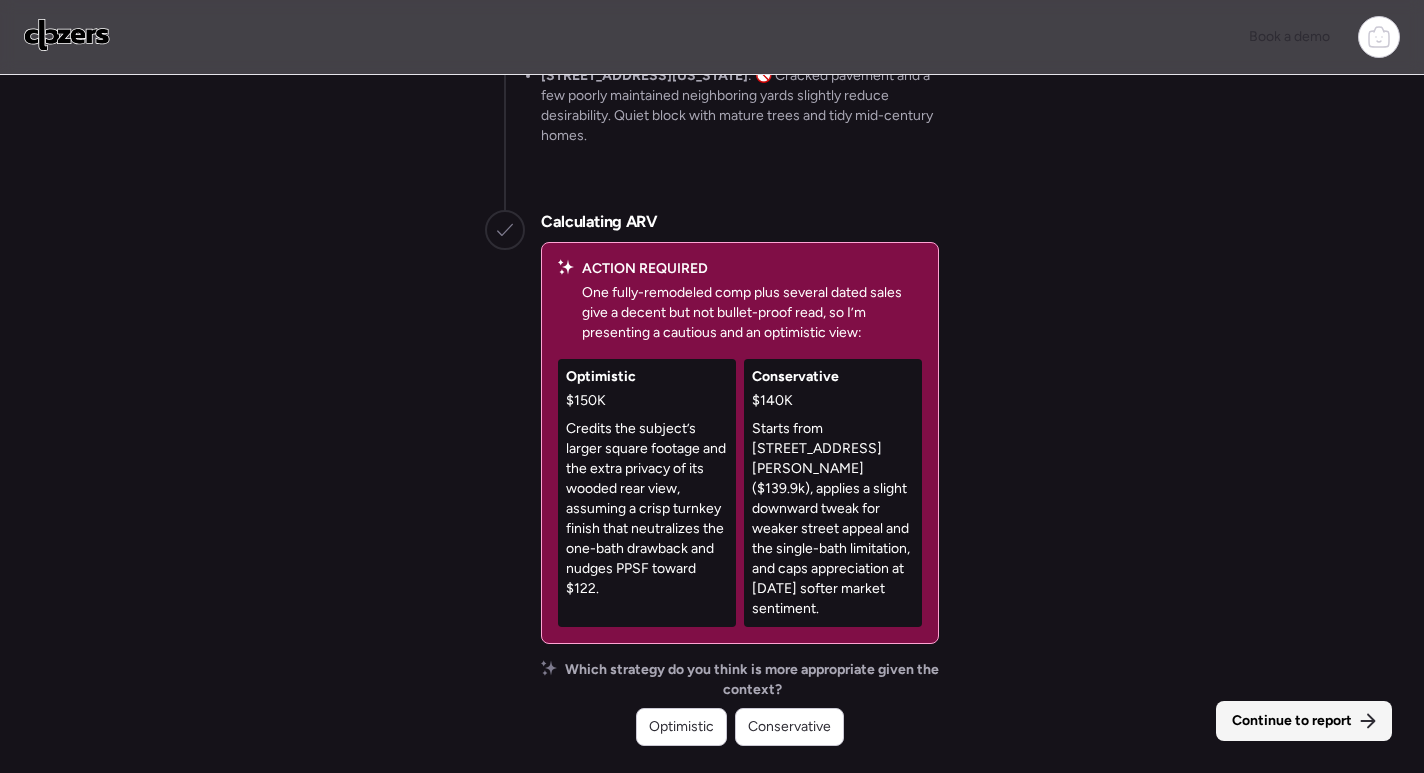 click on "Continue to report" at bounding box center [1292, 721] 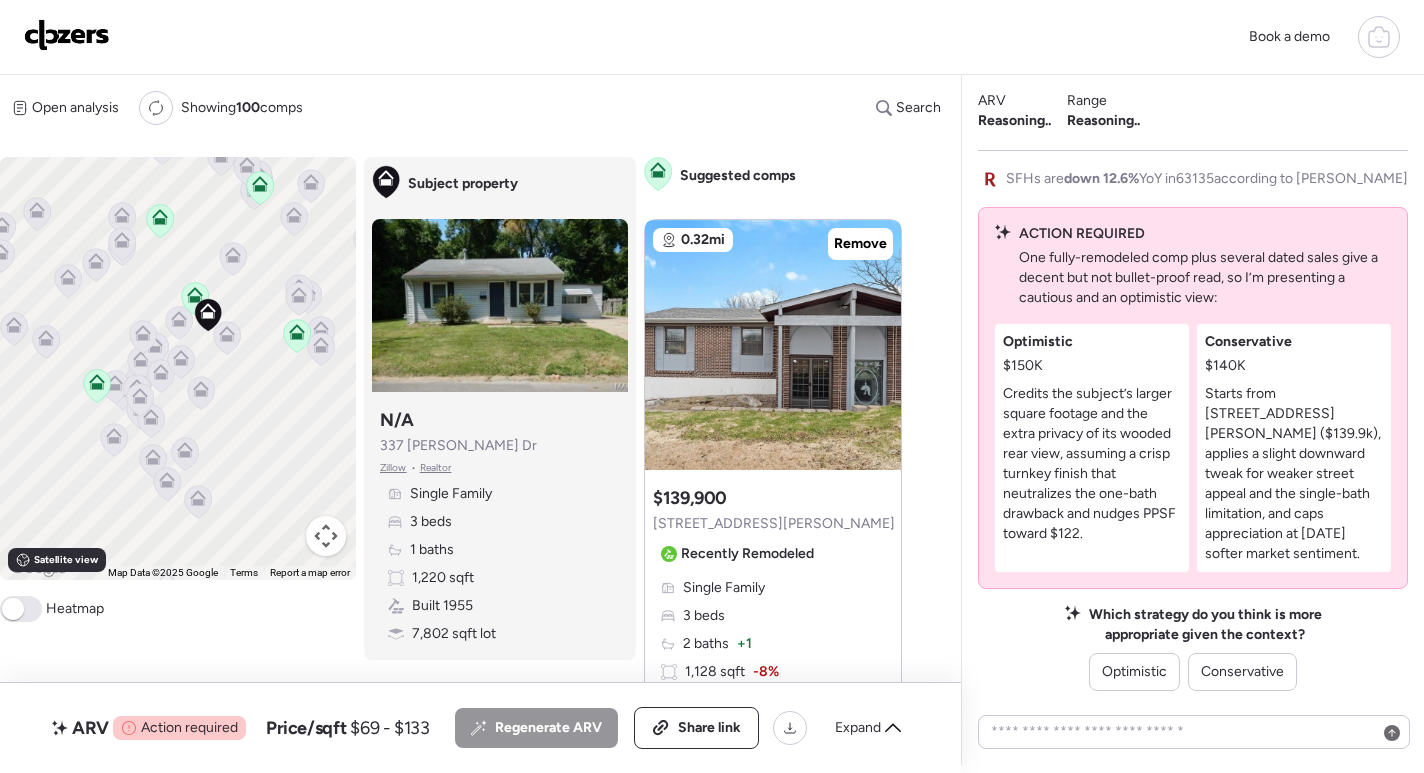 drag, startPoint x: 203, startPoint y: 424, endPoint x: 269, endPoint y: 439, distance: 67.68308 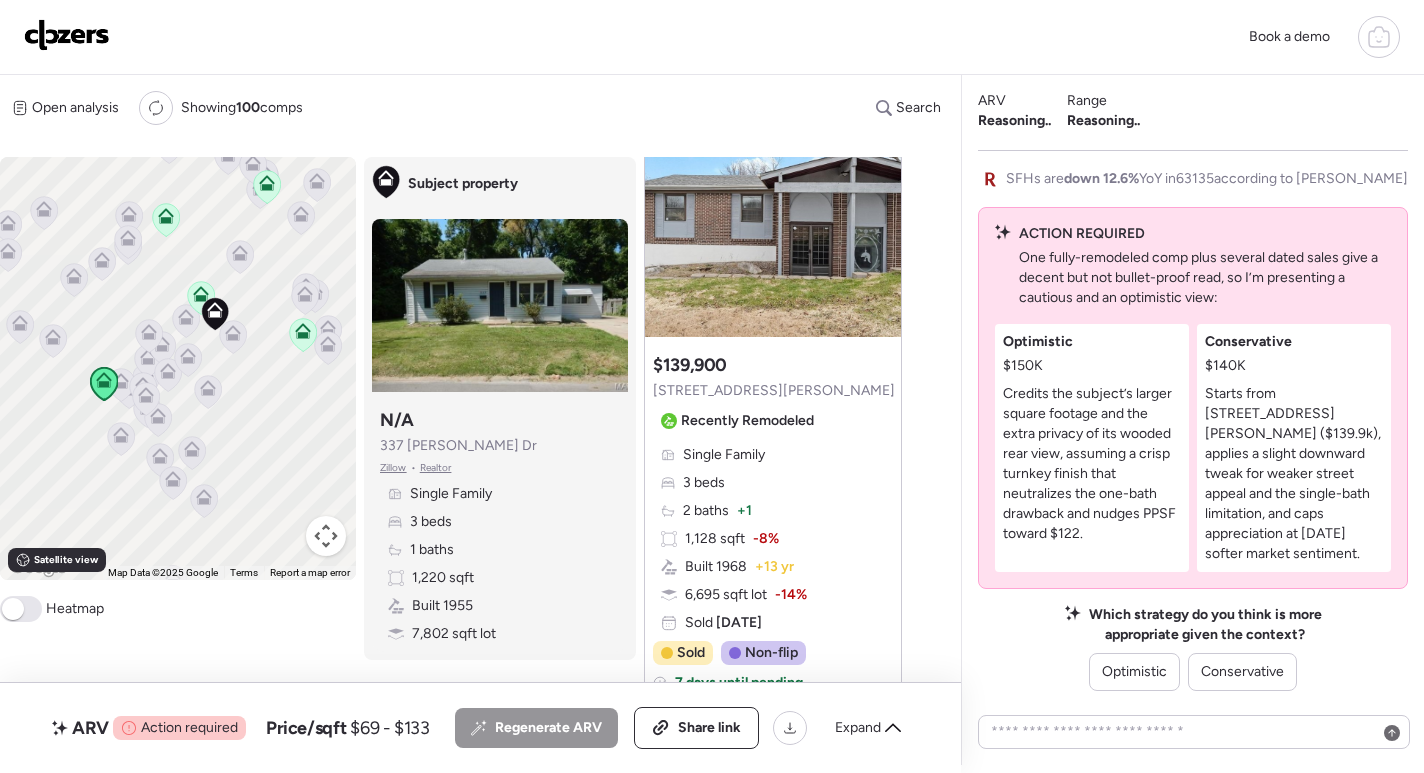 scroll, scrollTop: 0, scrollLeft: 0, axis: both 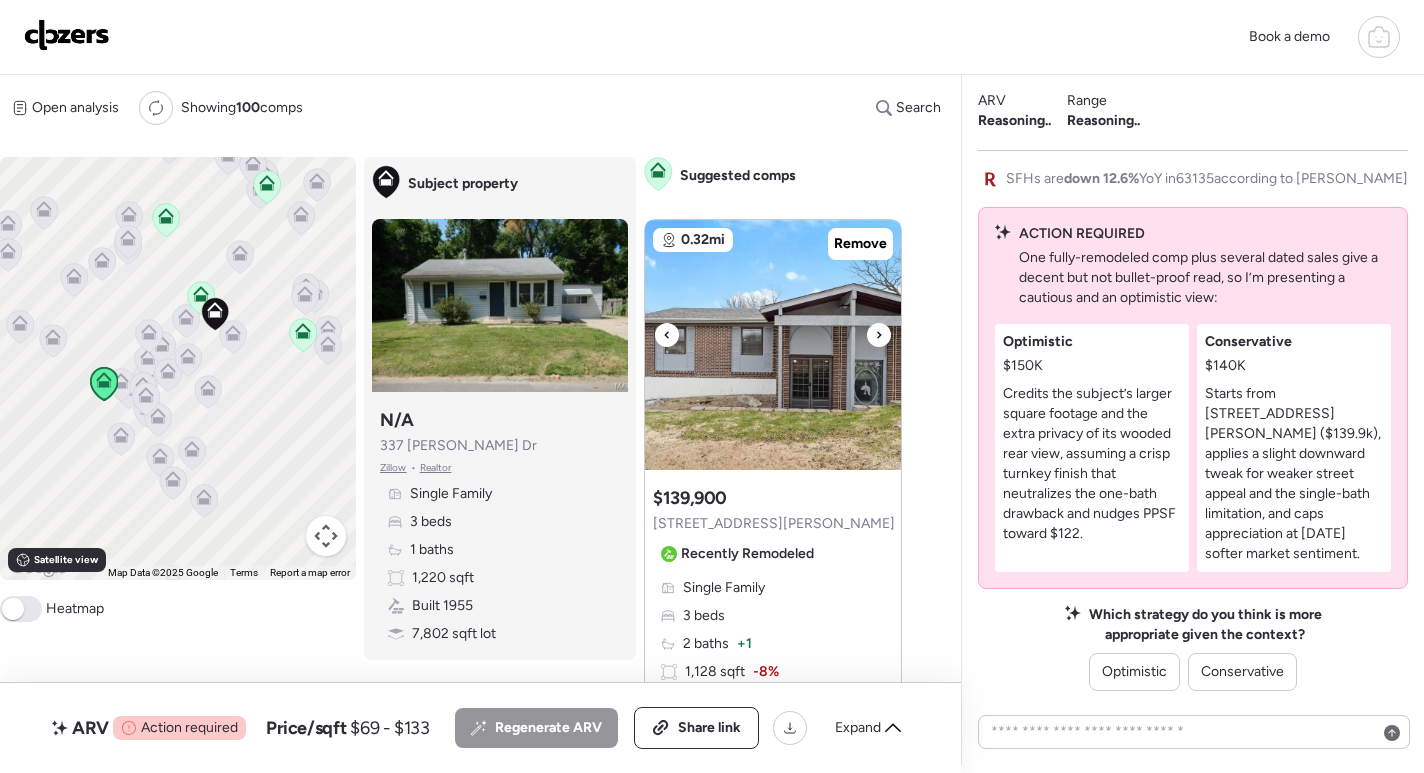 click 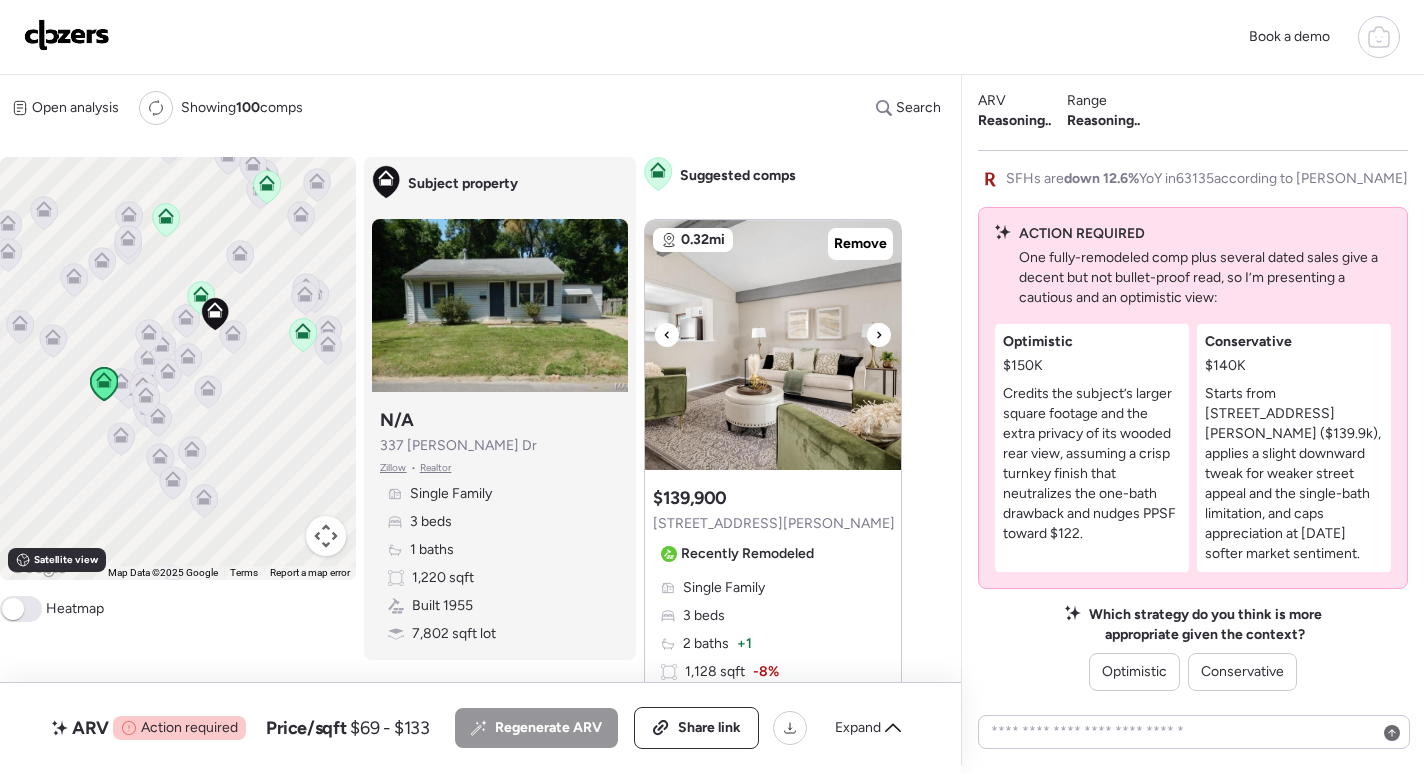 click 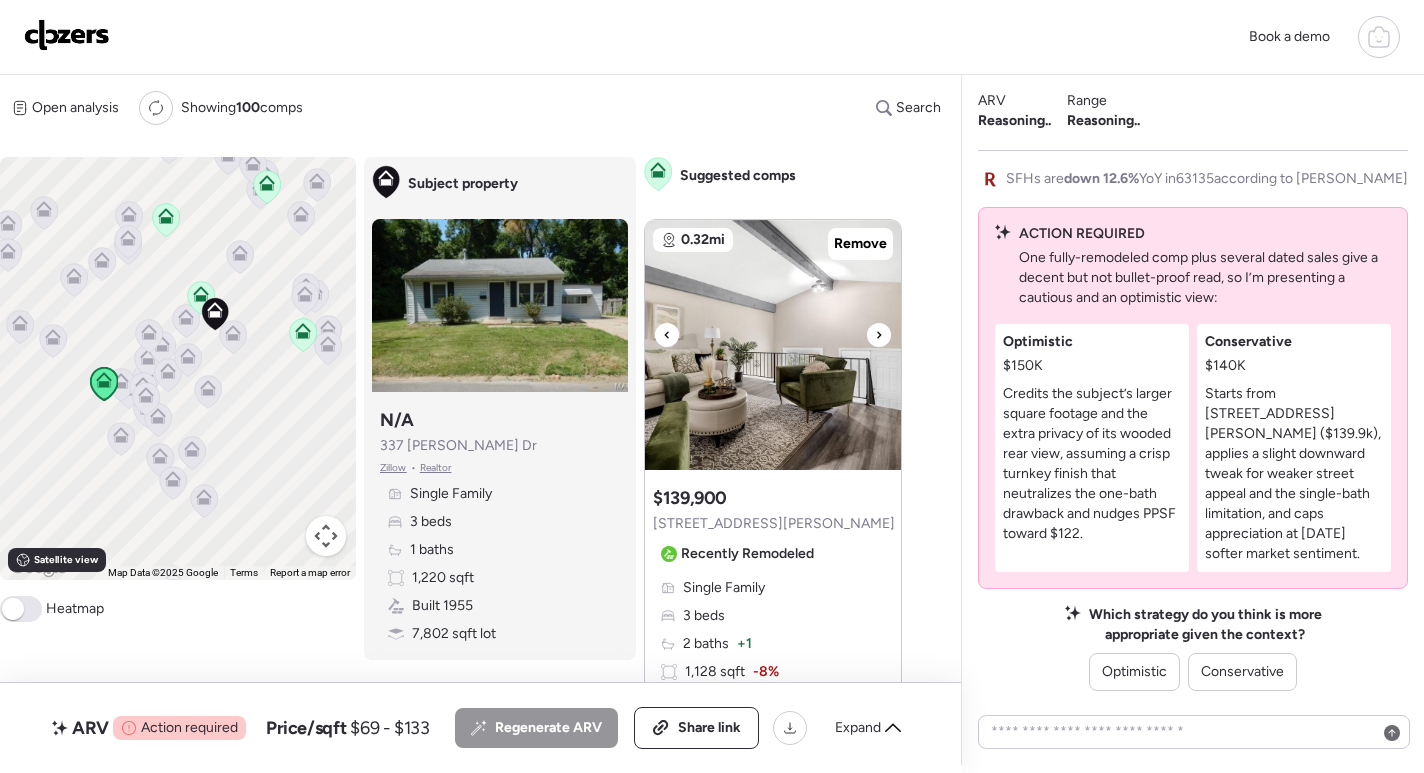 click 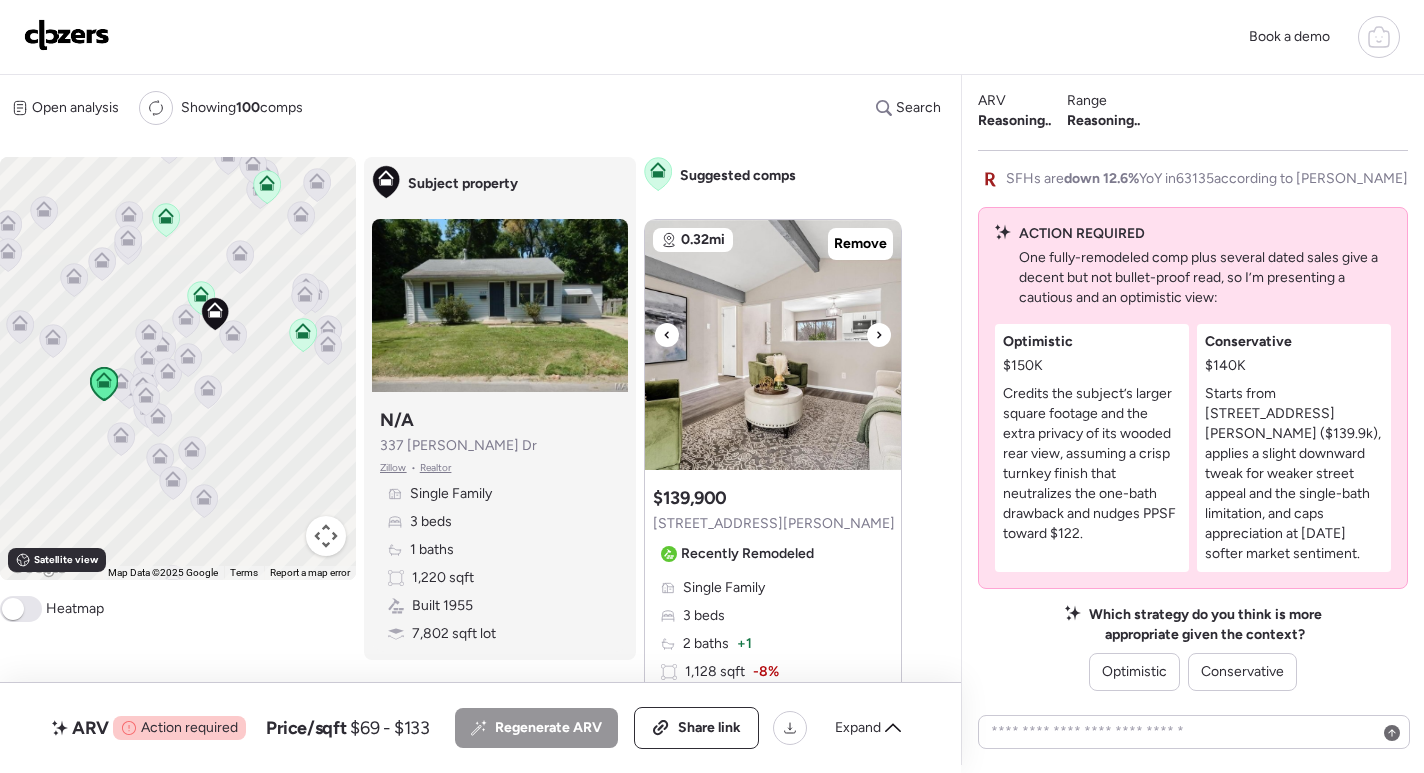 click 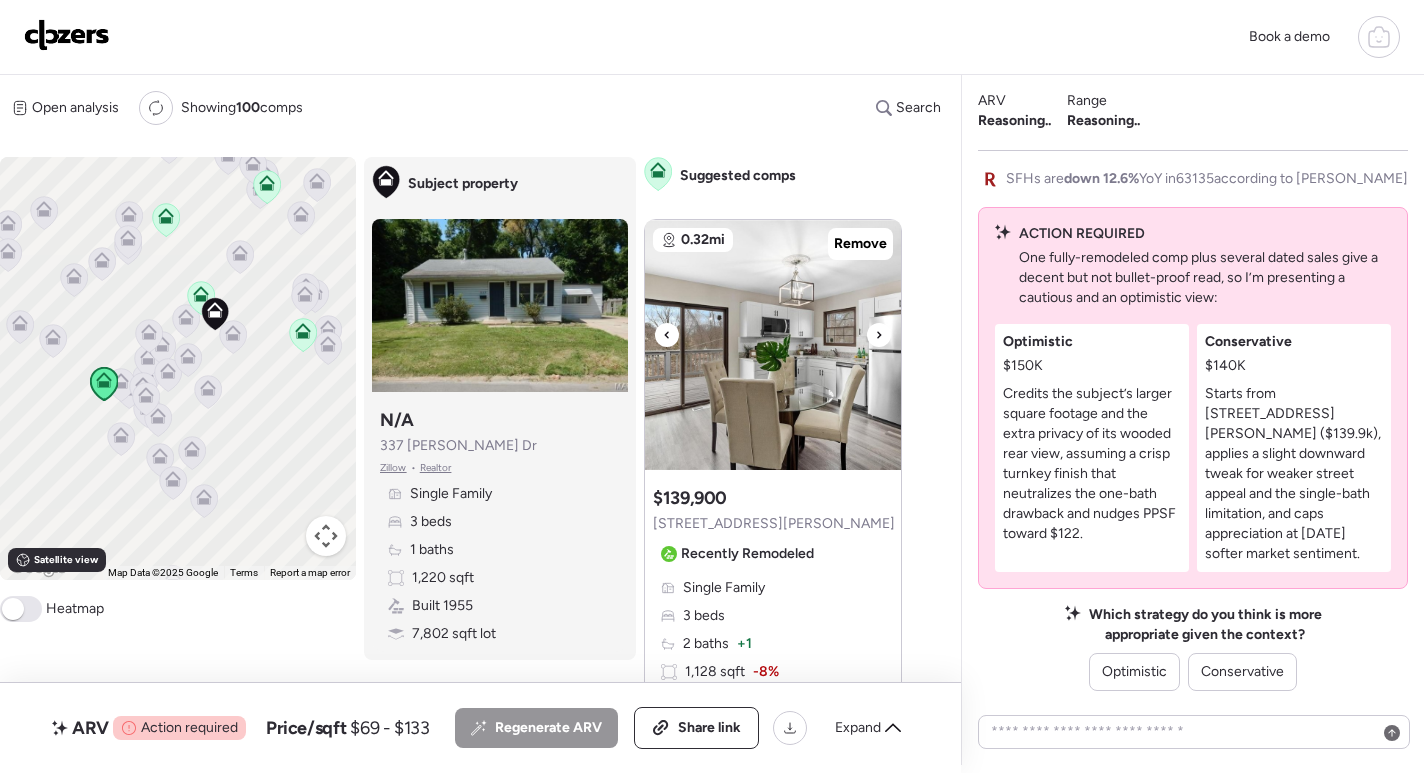 click 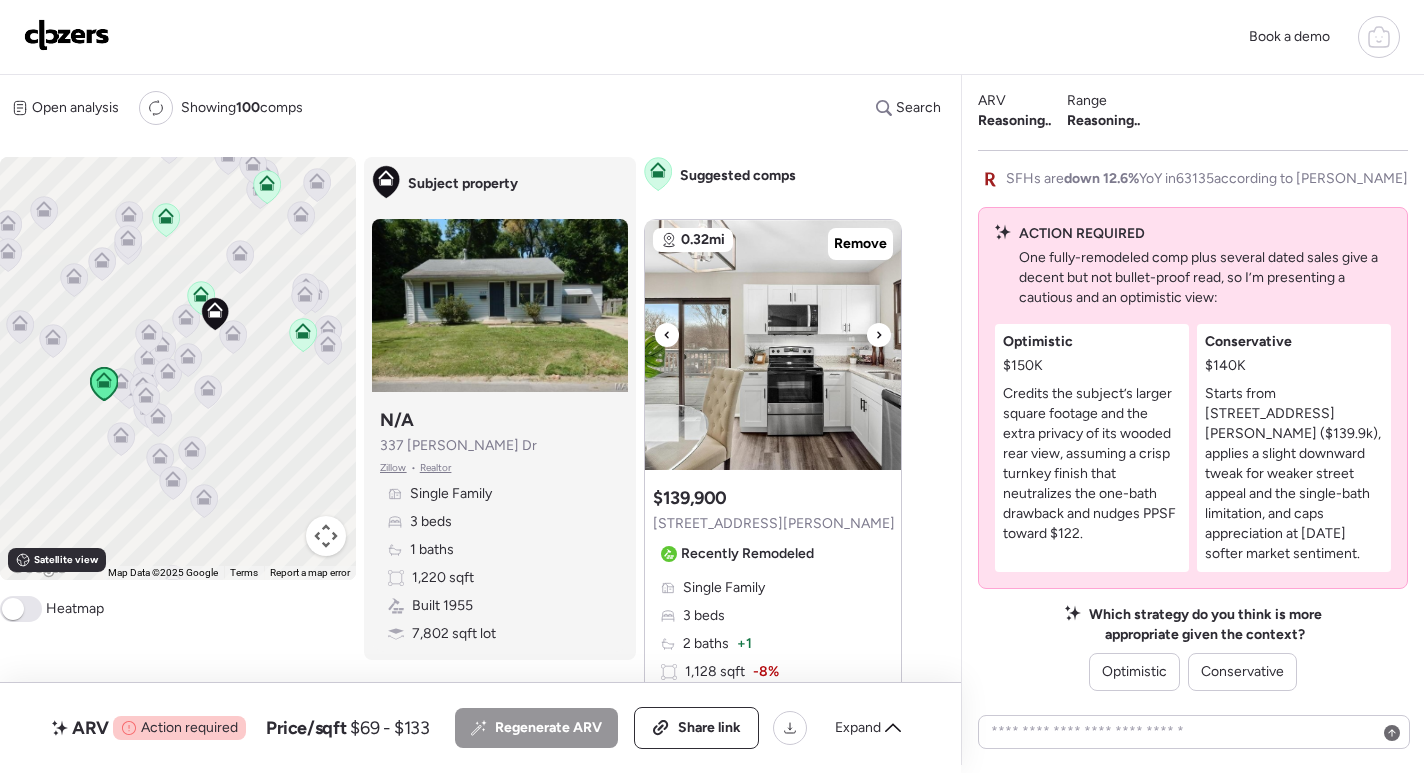 click 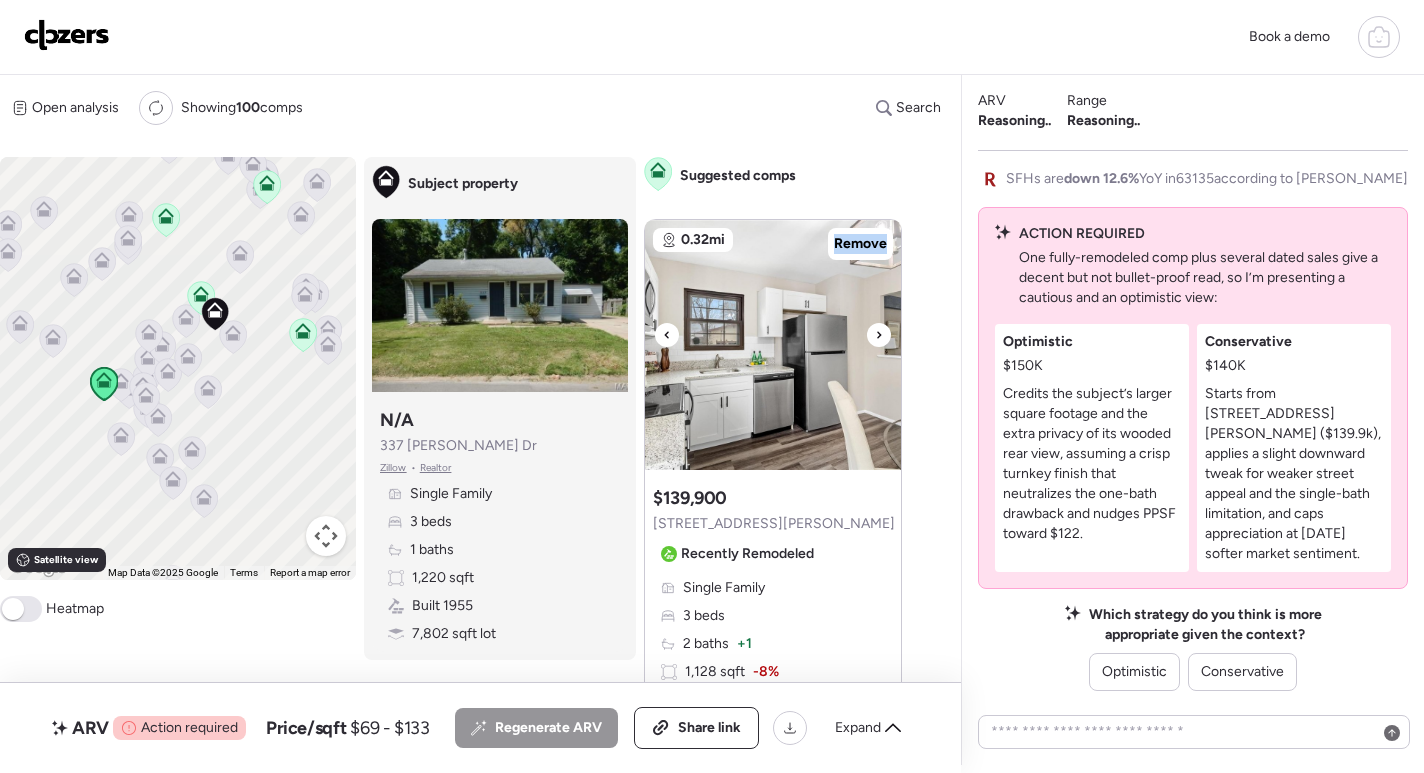 click 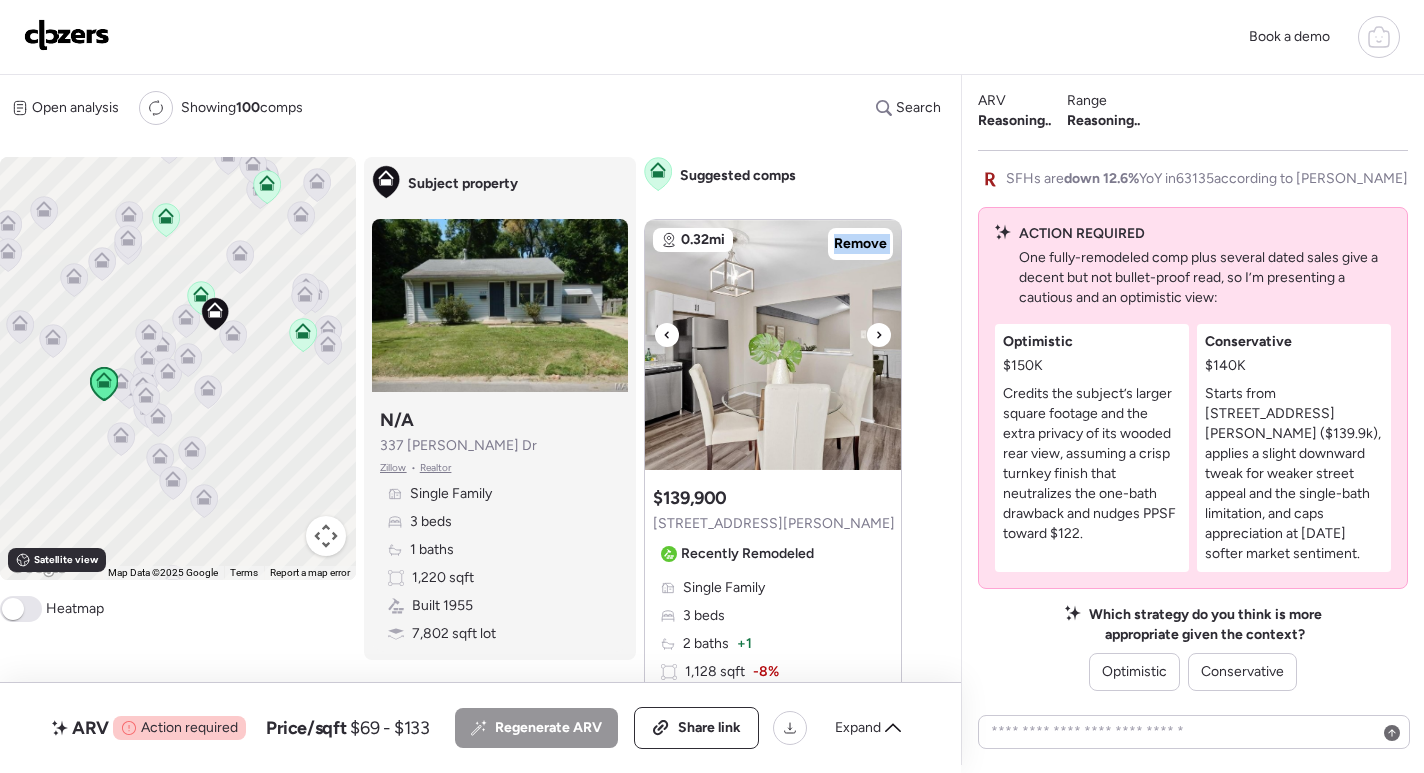 click 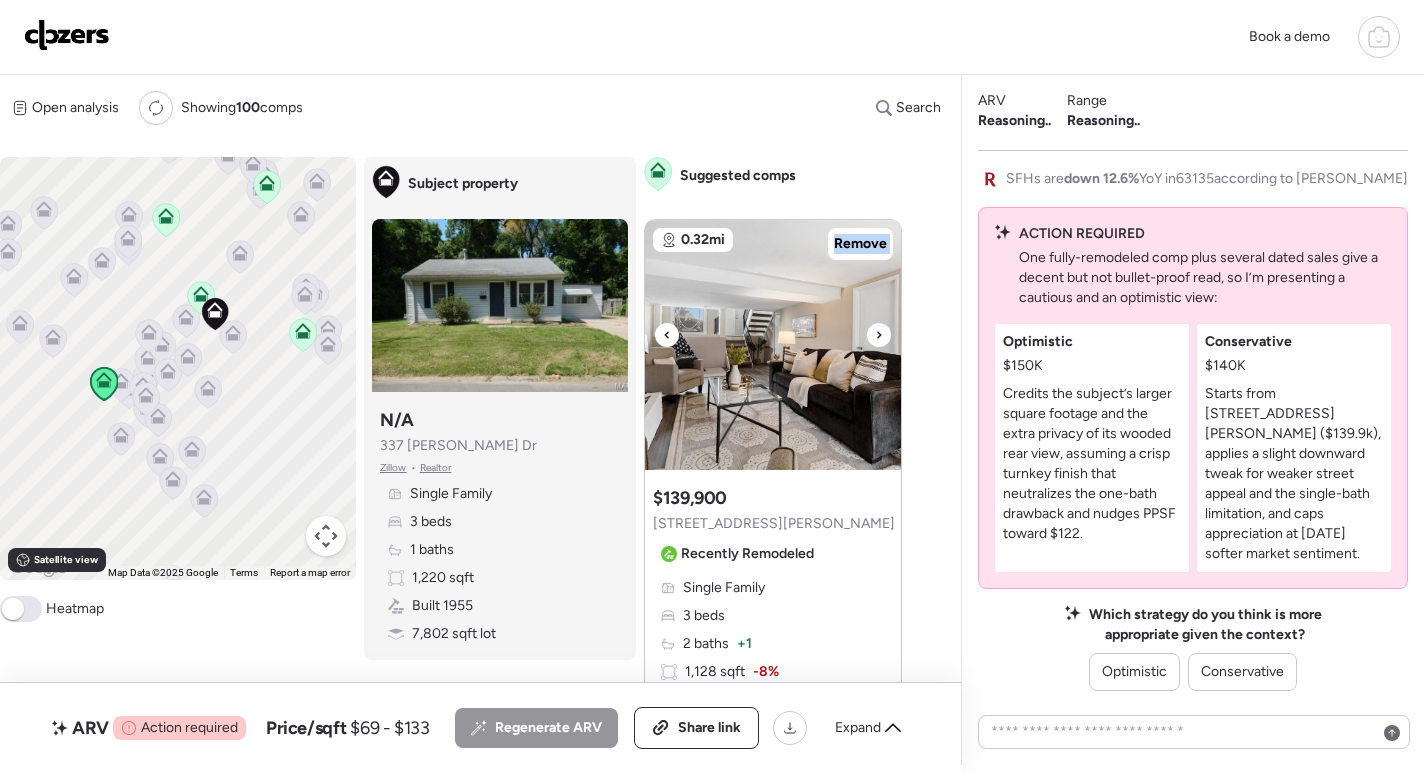 click 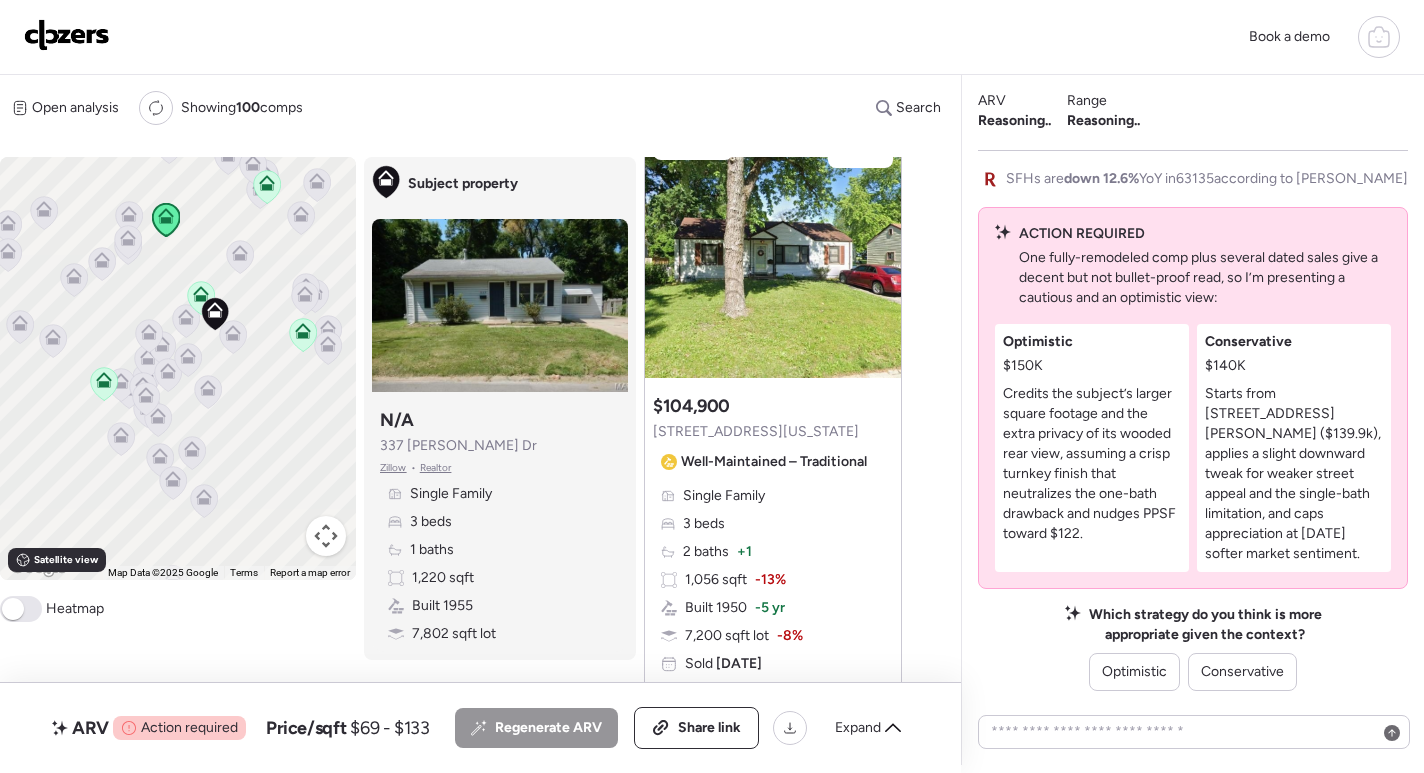 scroll, scrollTop: 757, scrollLeft: 0, axis: vertical 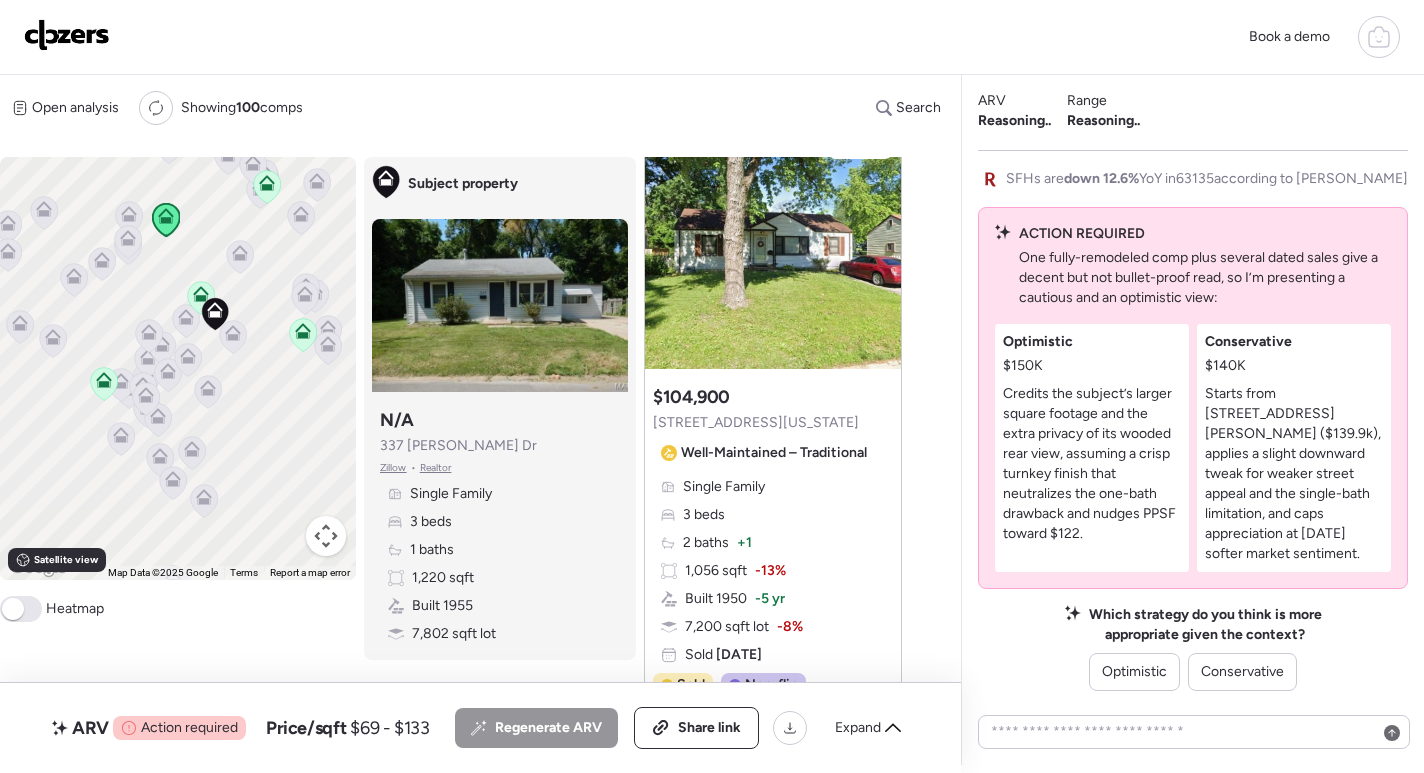 click on "Suggested comp $104,900 [STREET_ADDRESS][US_STATE] – Traditional" at bounding box center [764, 427] 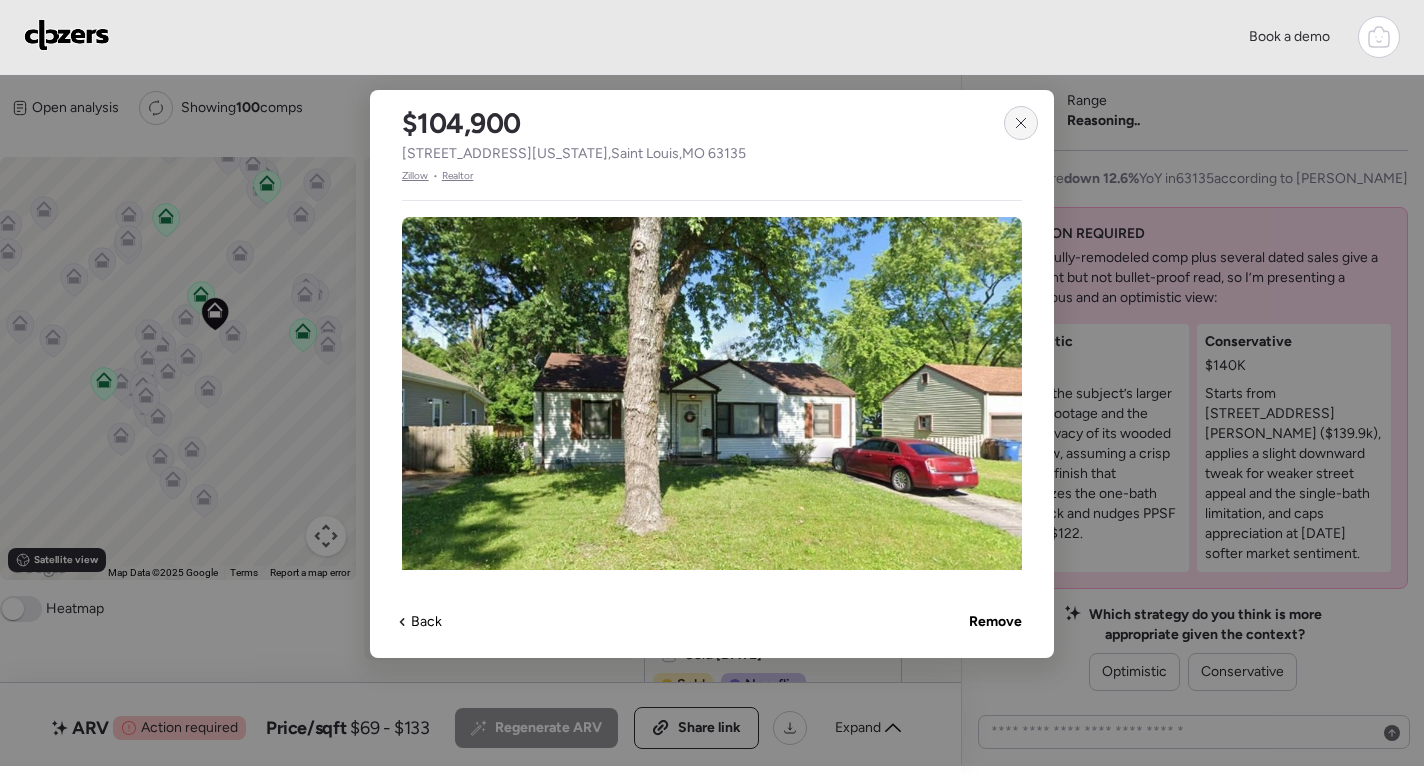 click 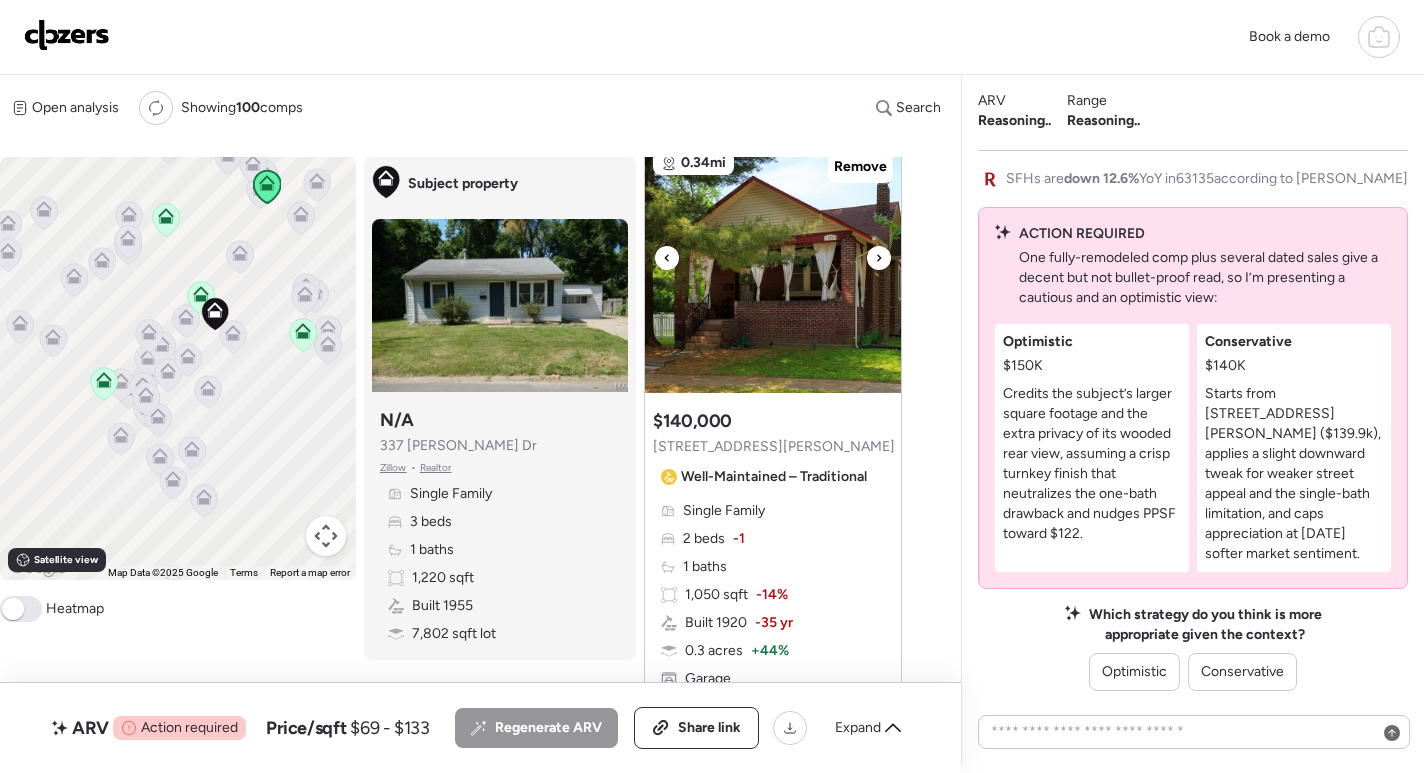 scroll, scrollTop: 1393, scrollLeft: 0, axis: vertical 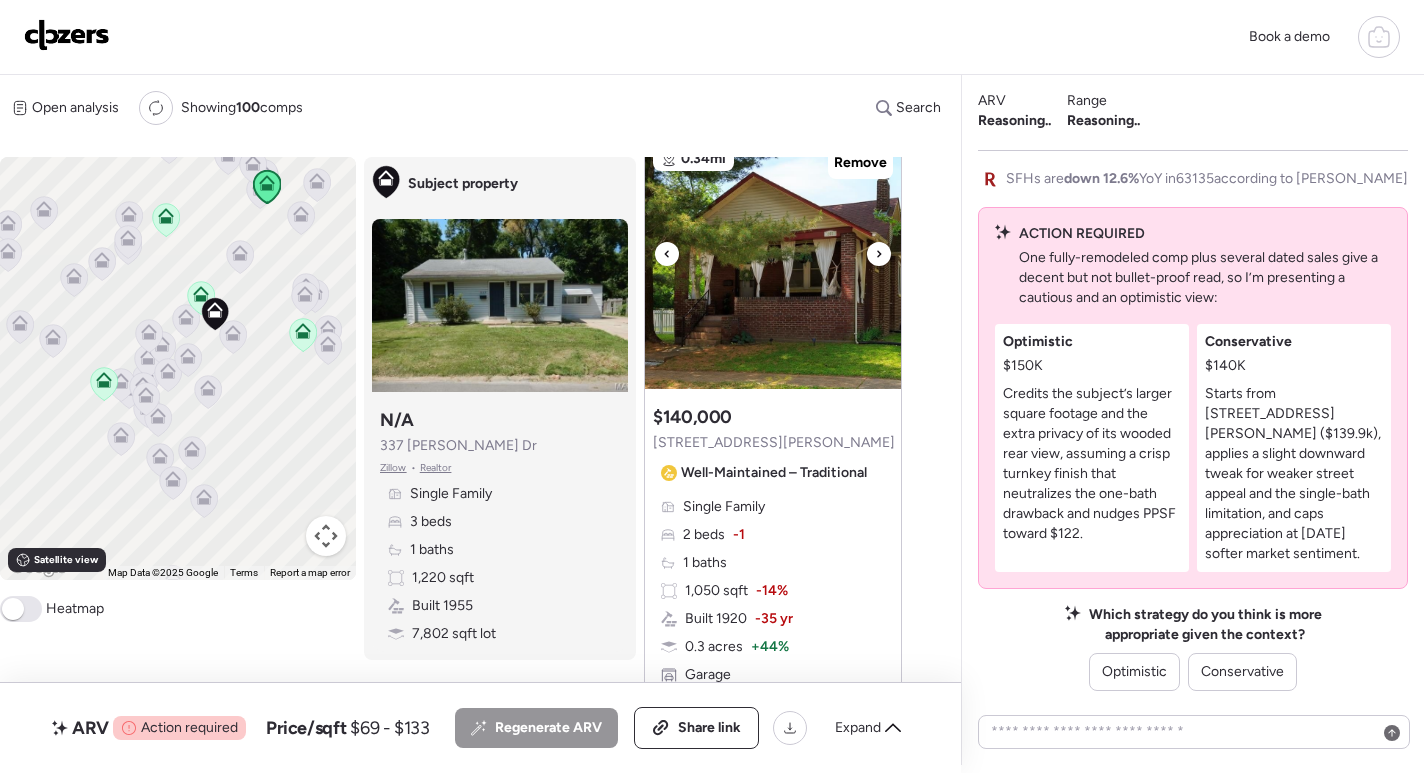 click 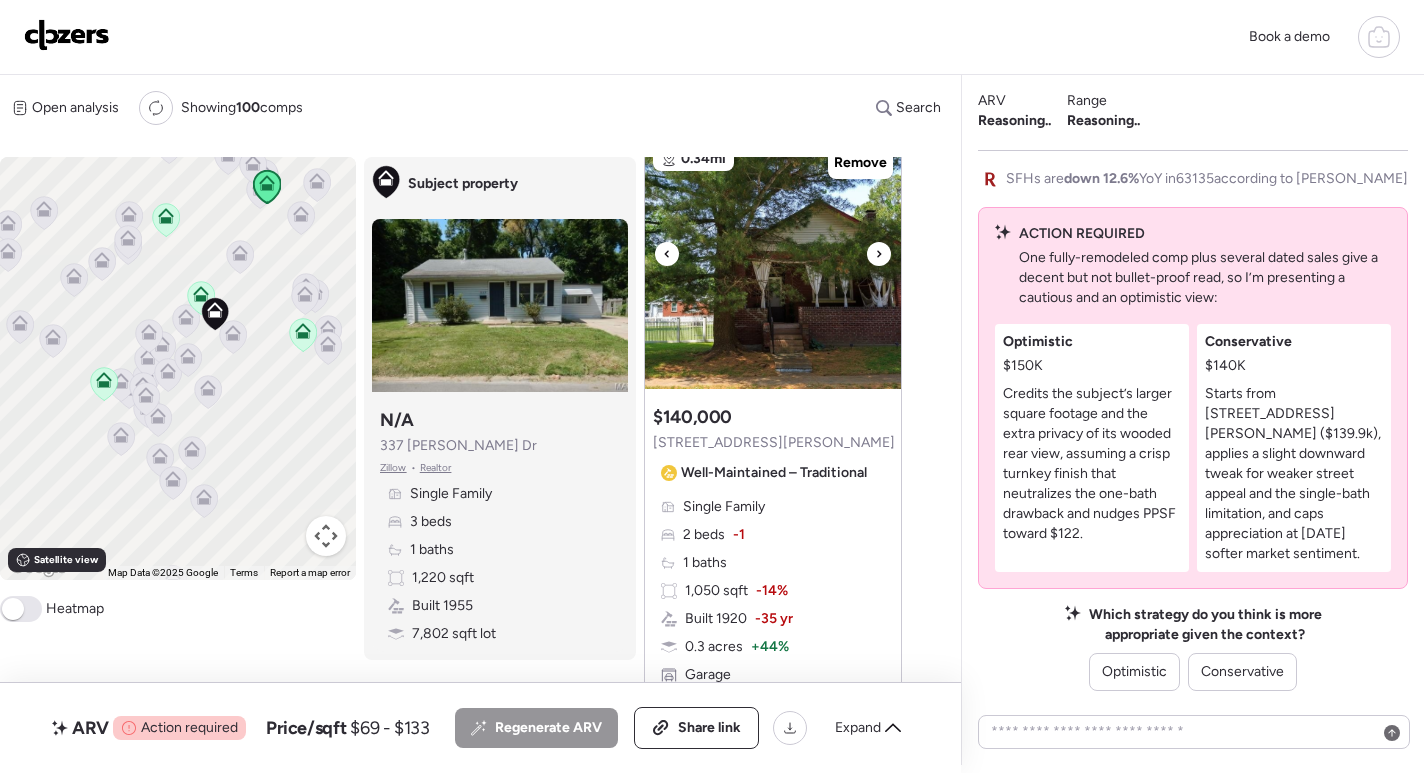 click 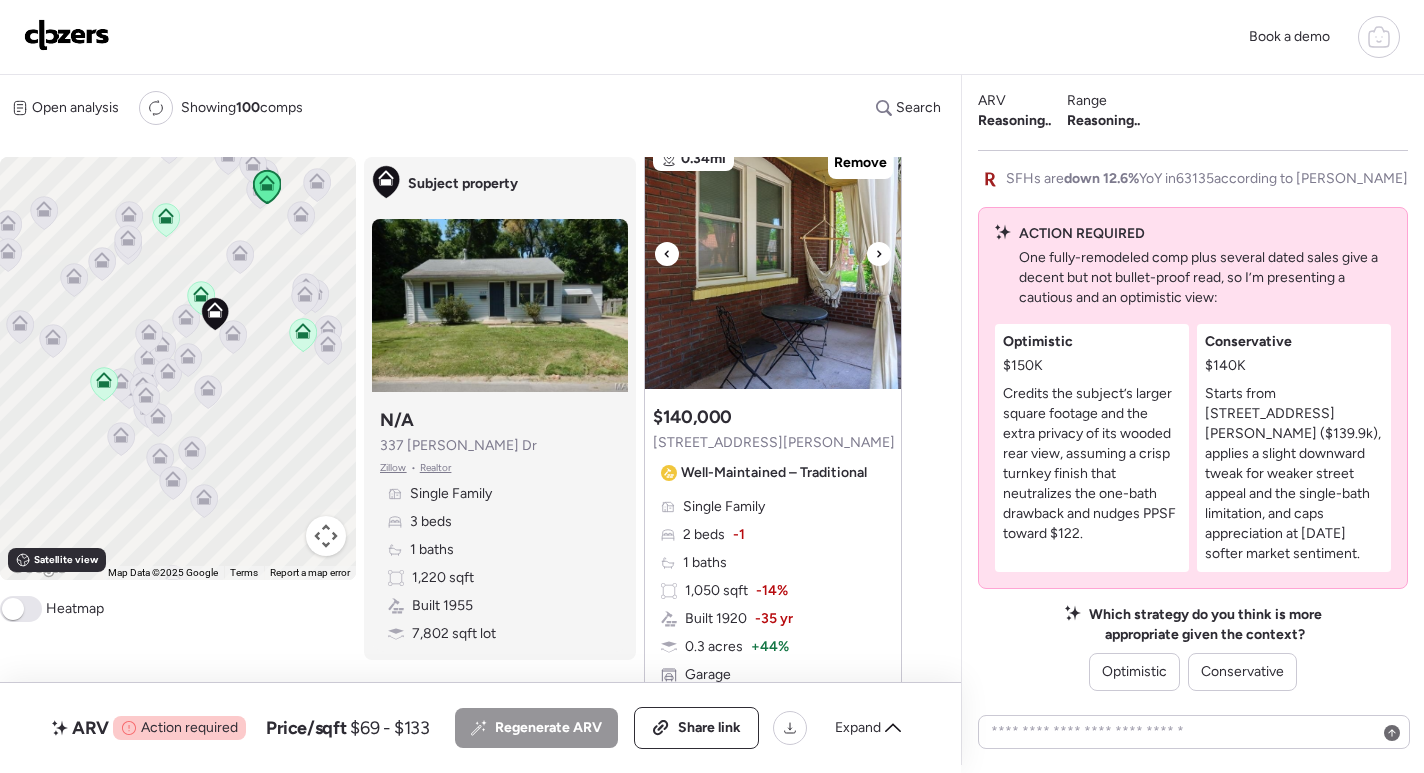 click 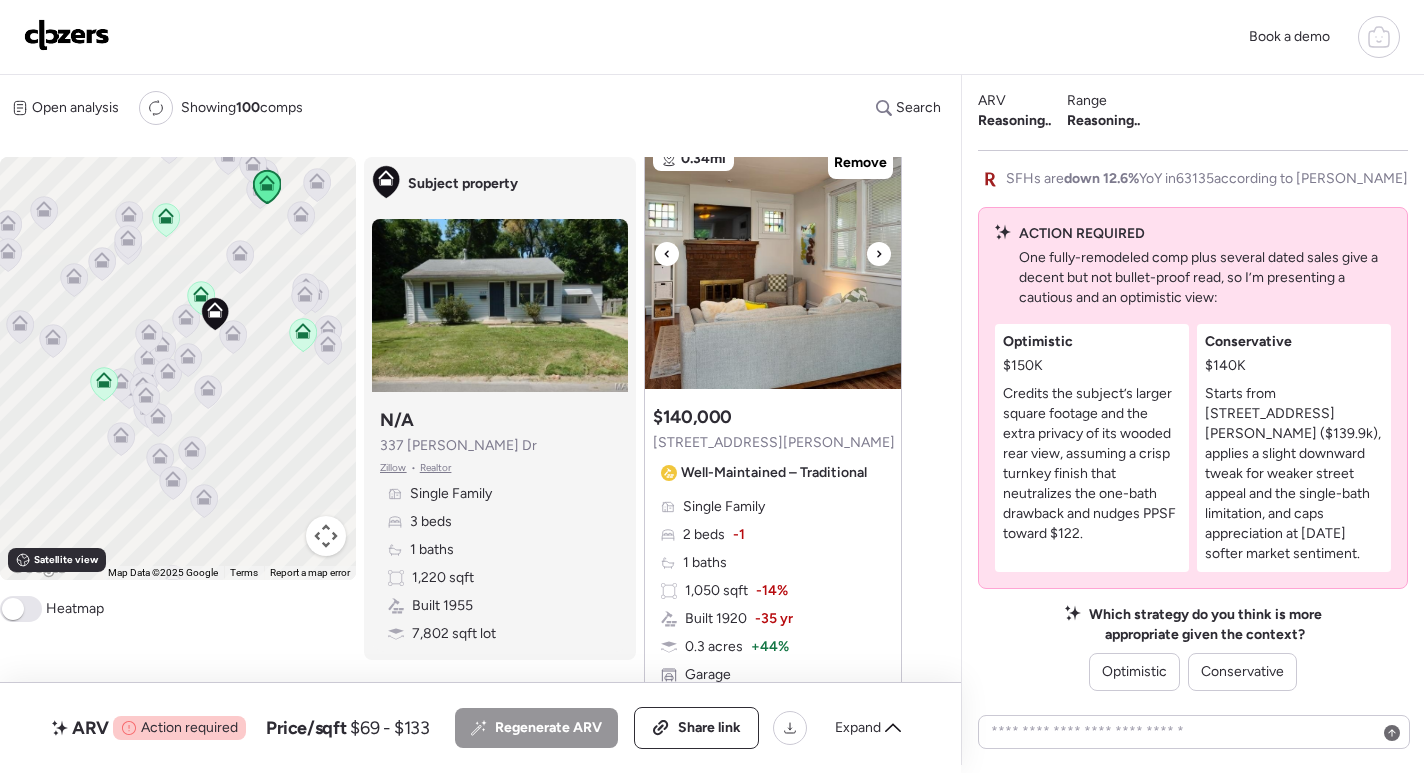 click 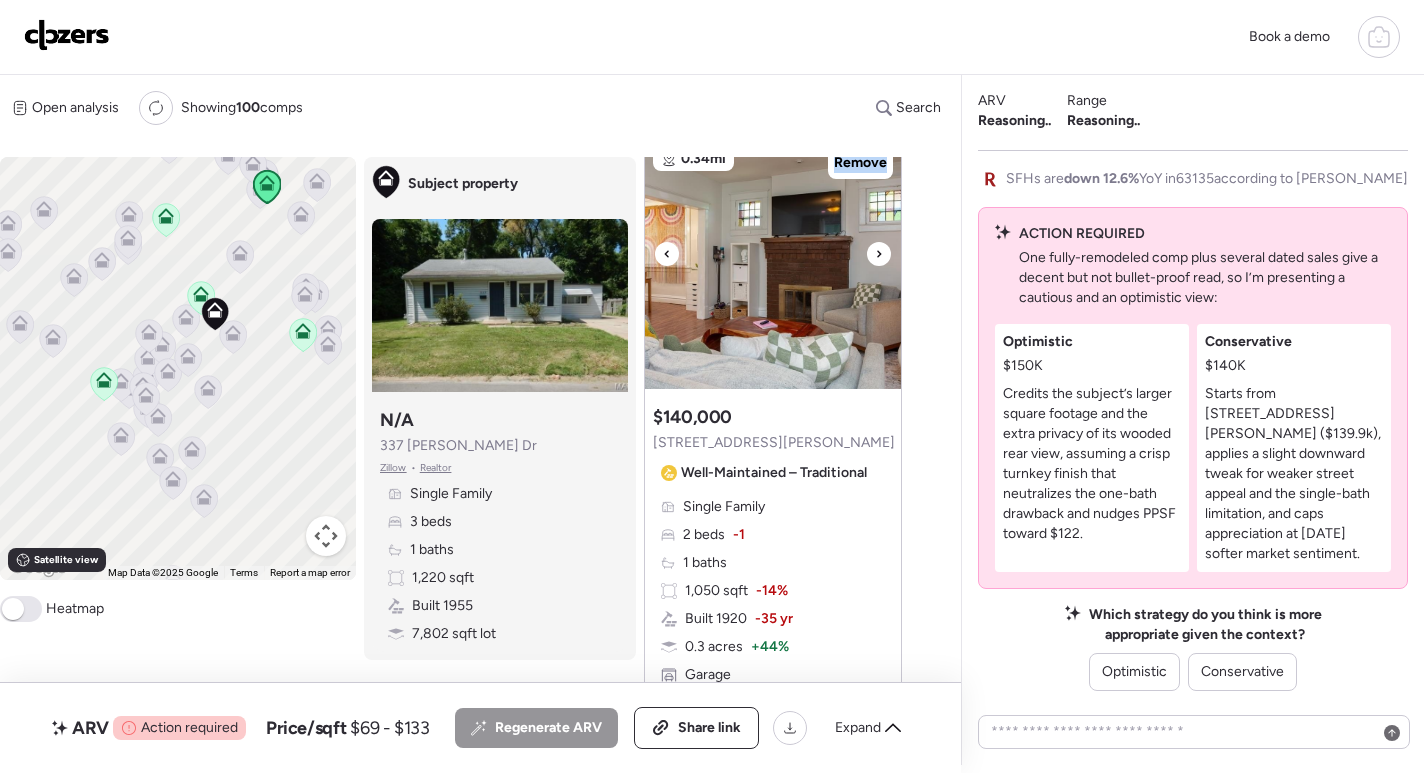 click 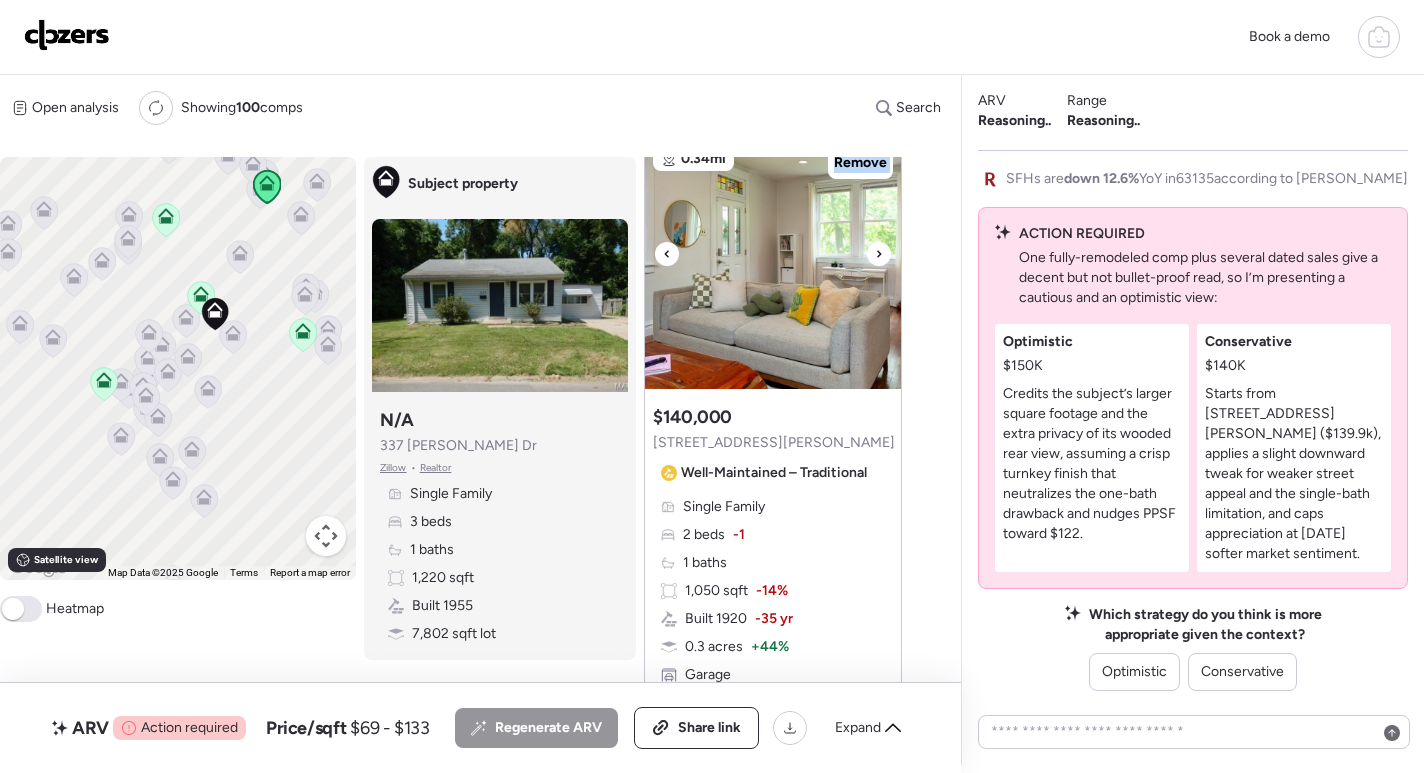 click 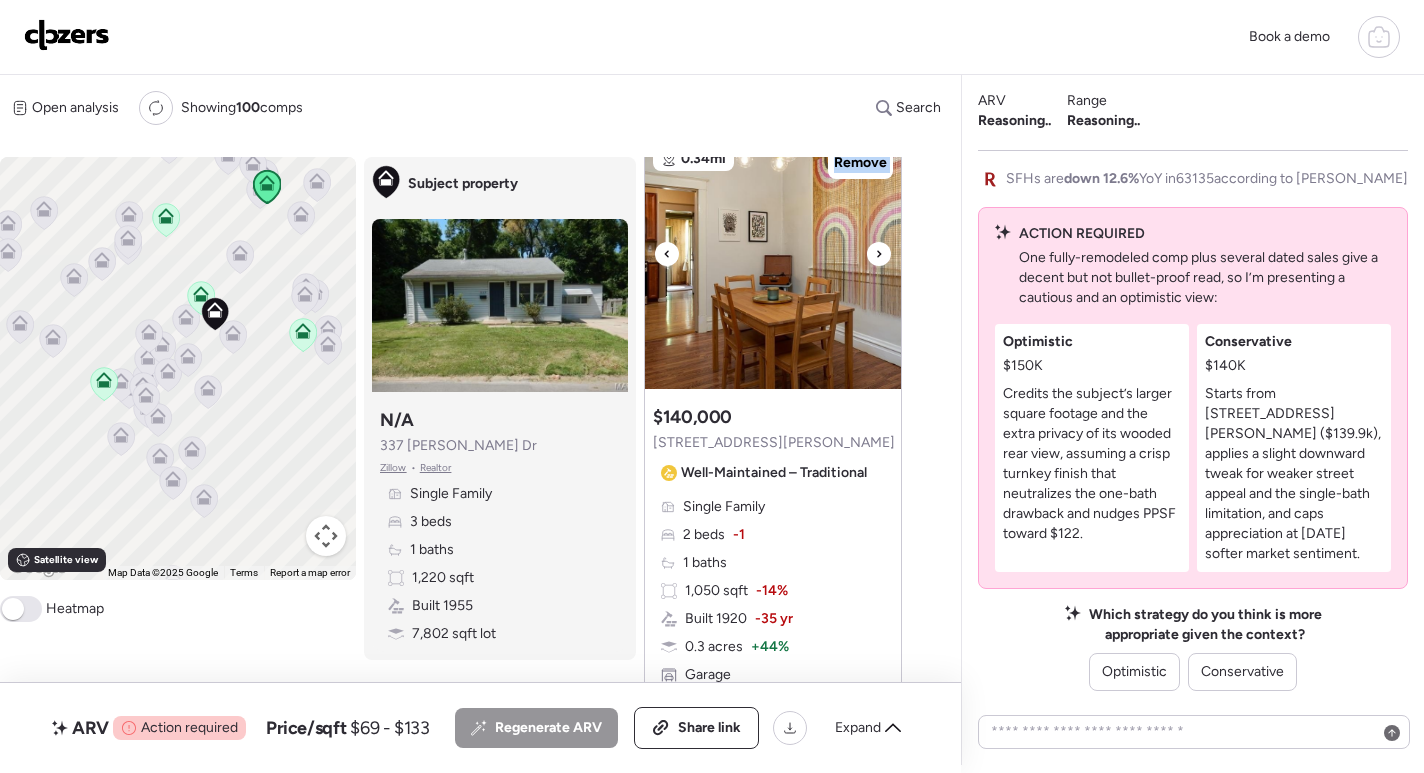 click 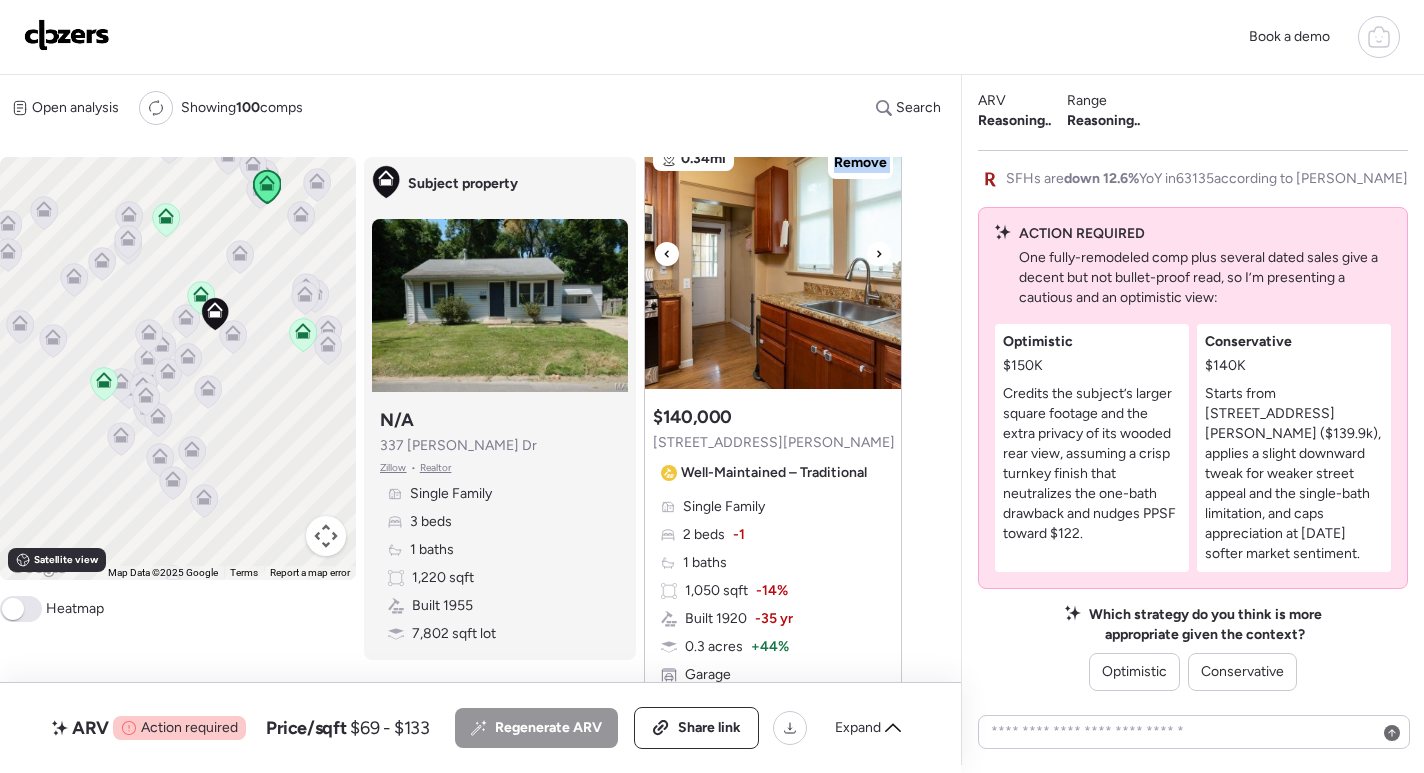 click 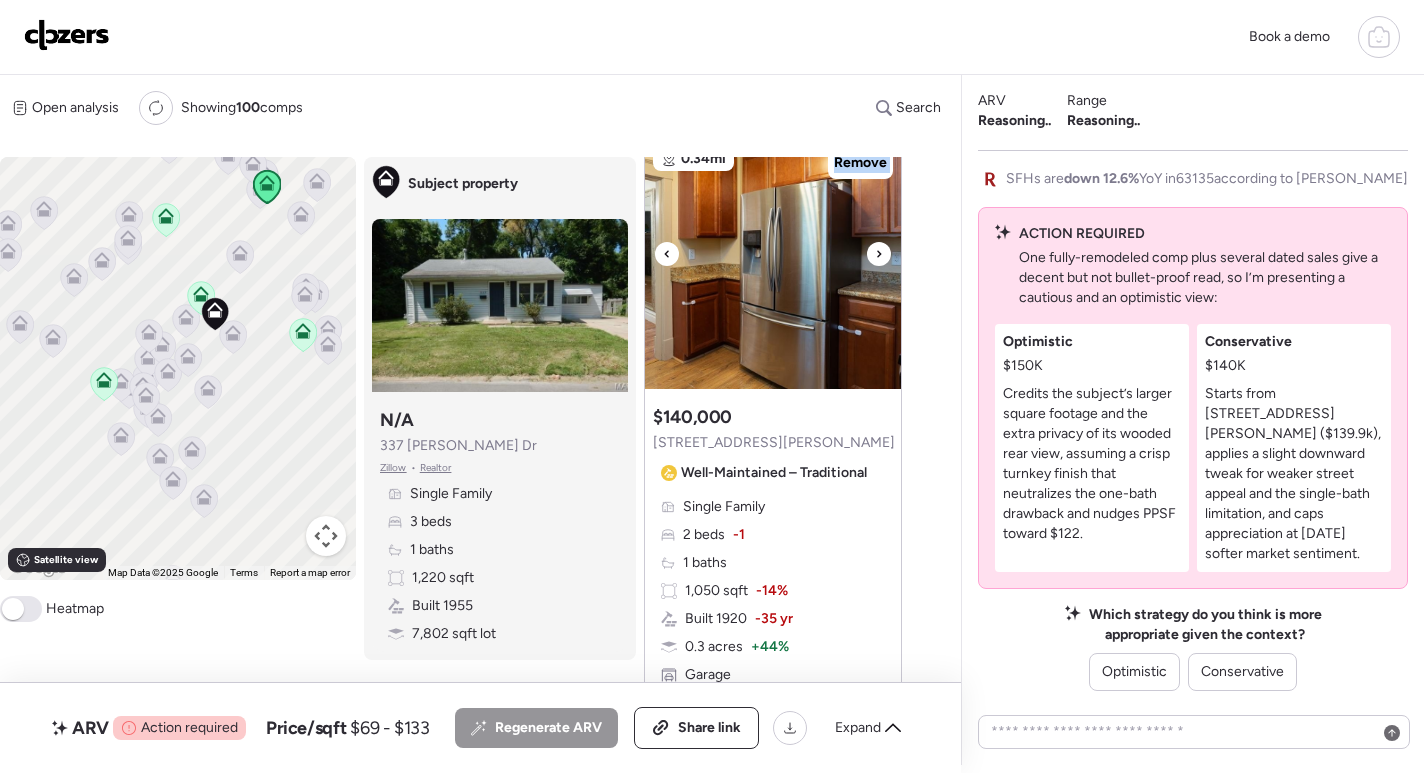 click 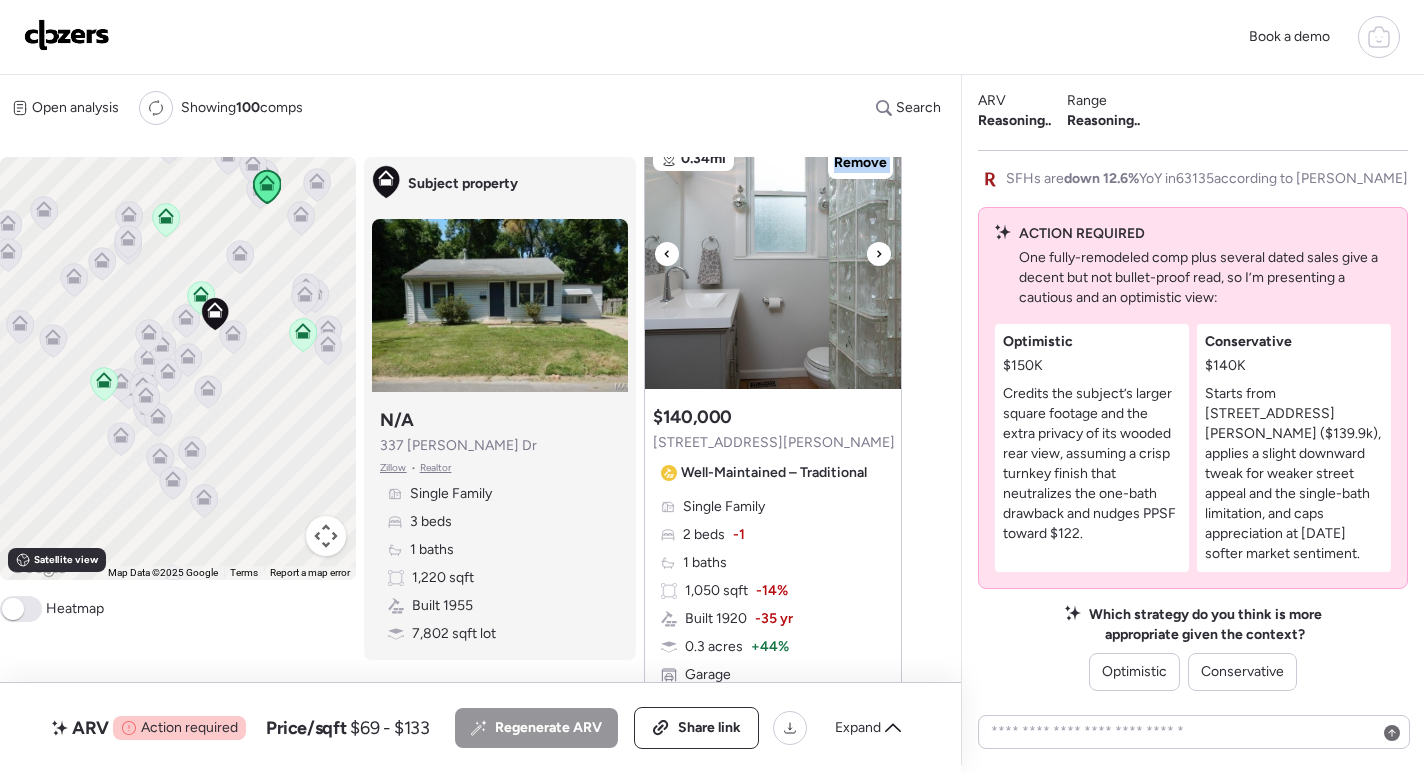 click 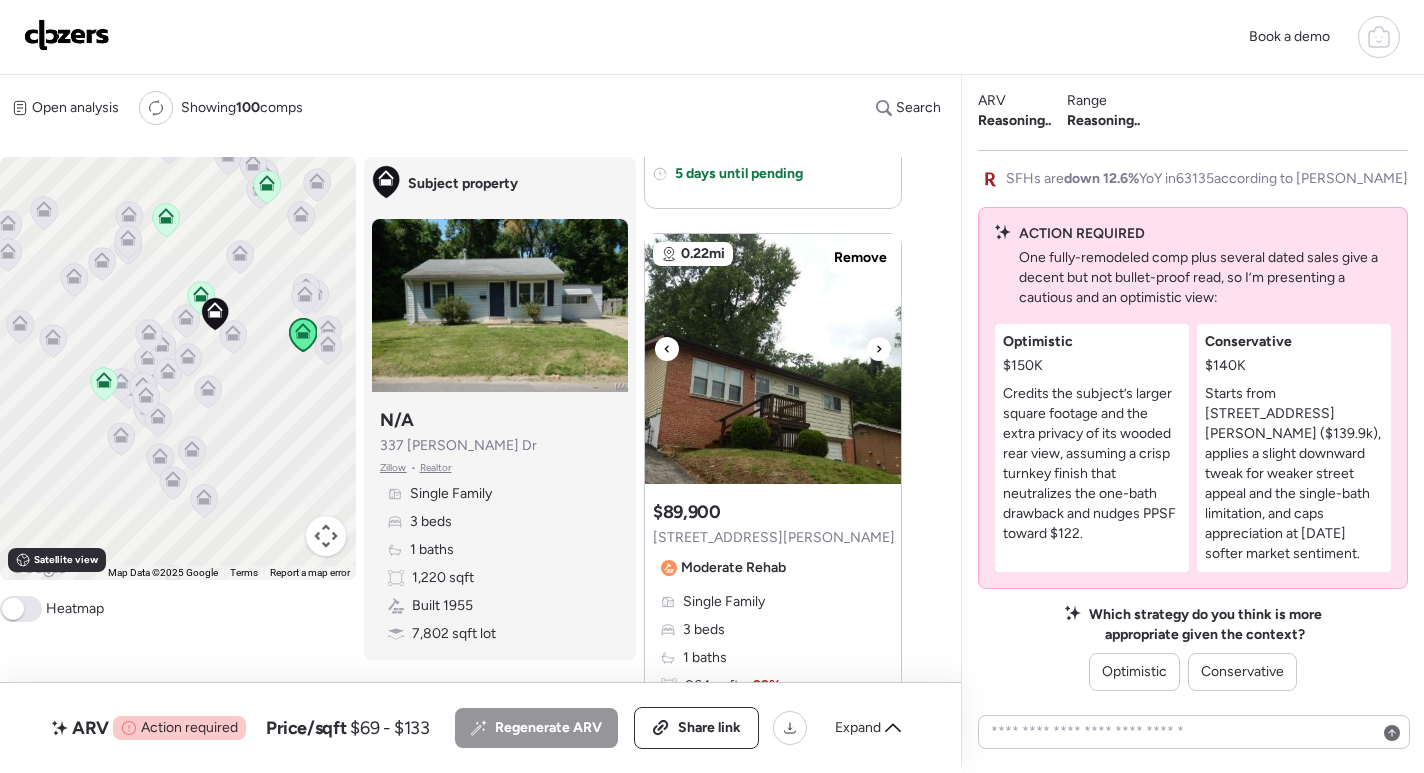 scroll, scrollTop: 1983, scrollLeft: 0, axis: vertical 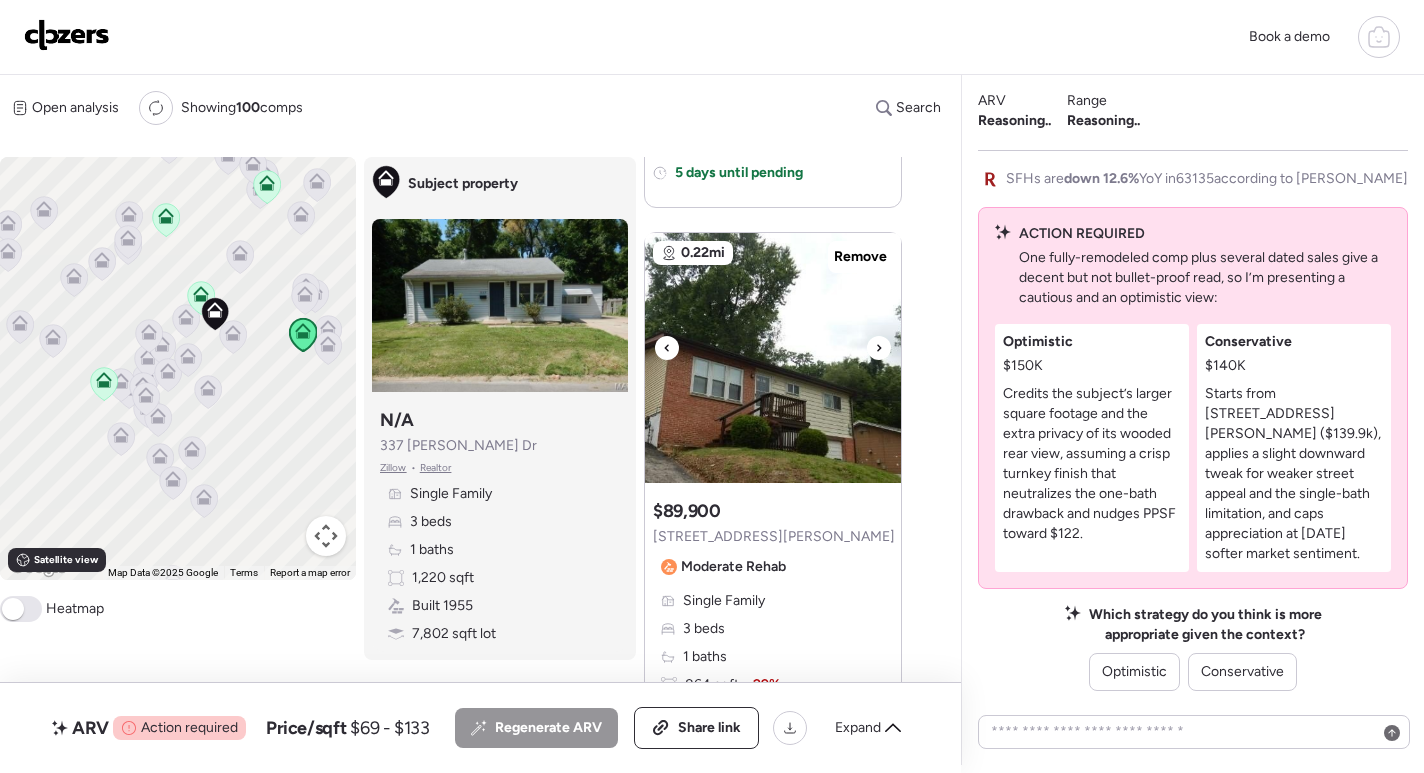 click 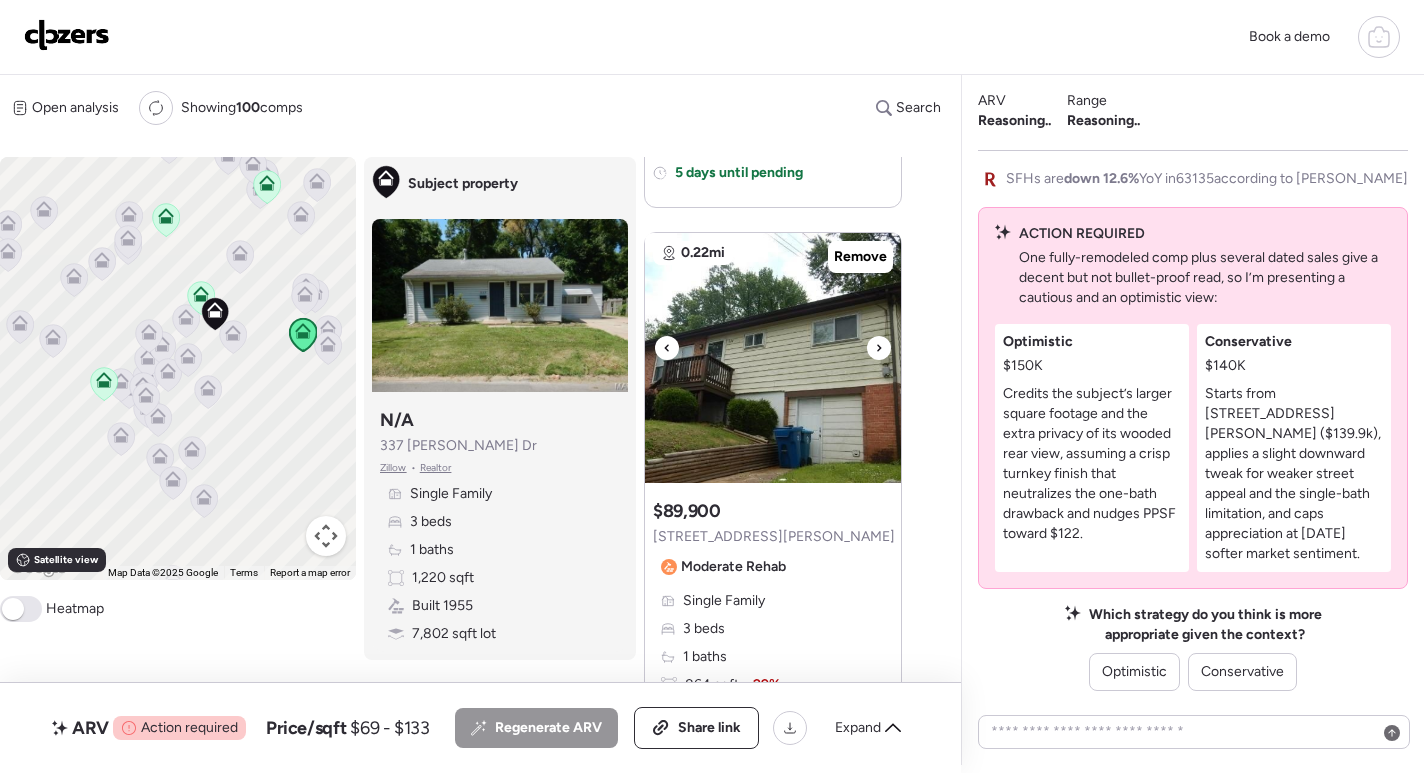 click 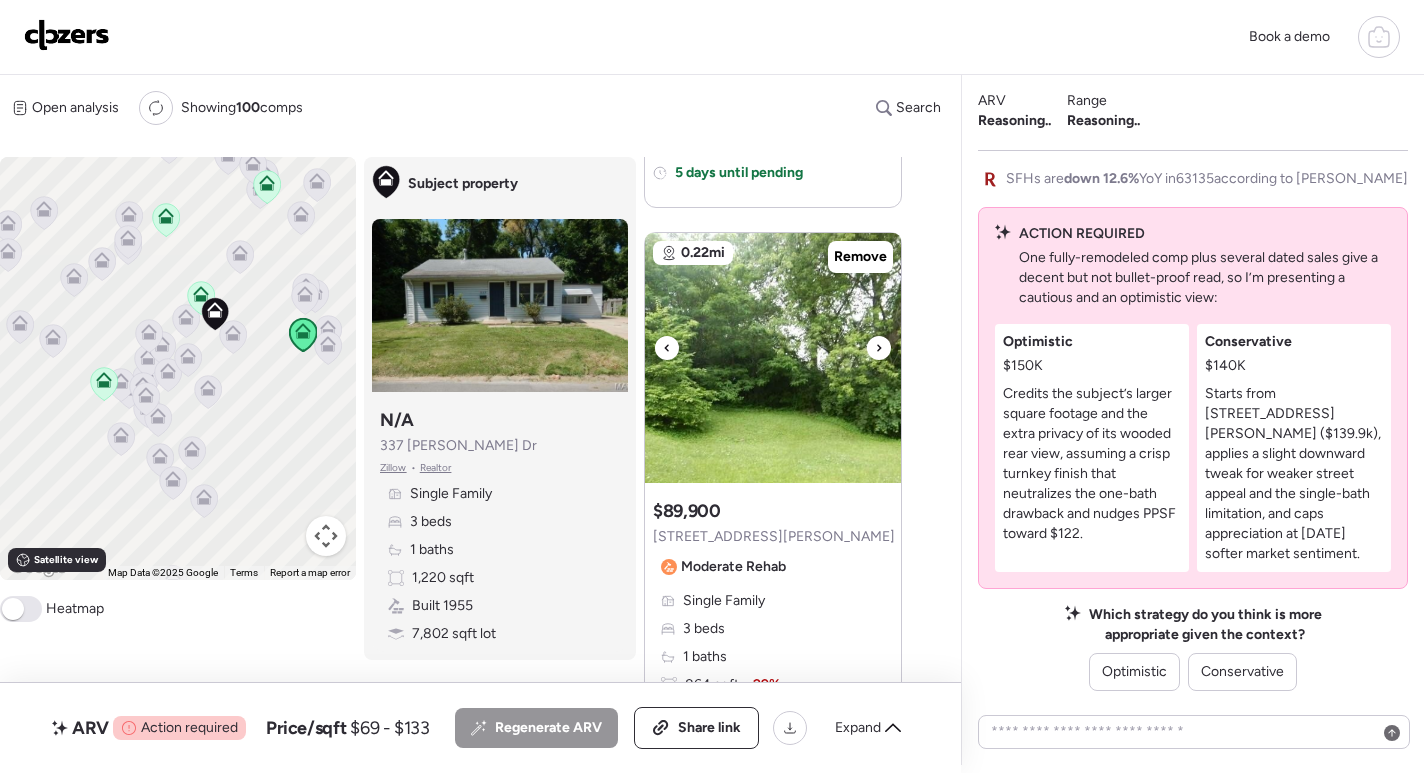 click 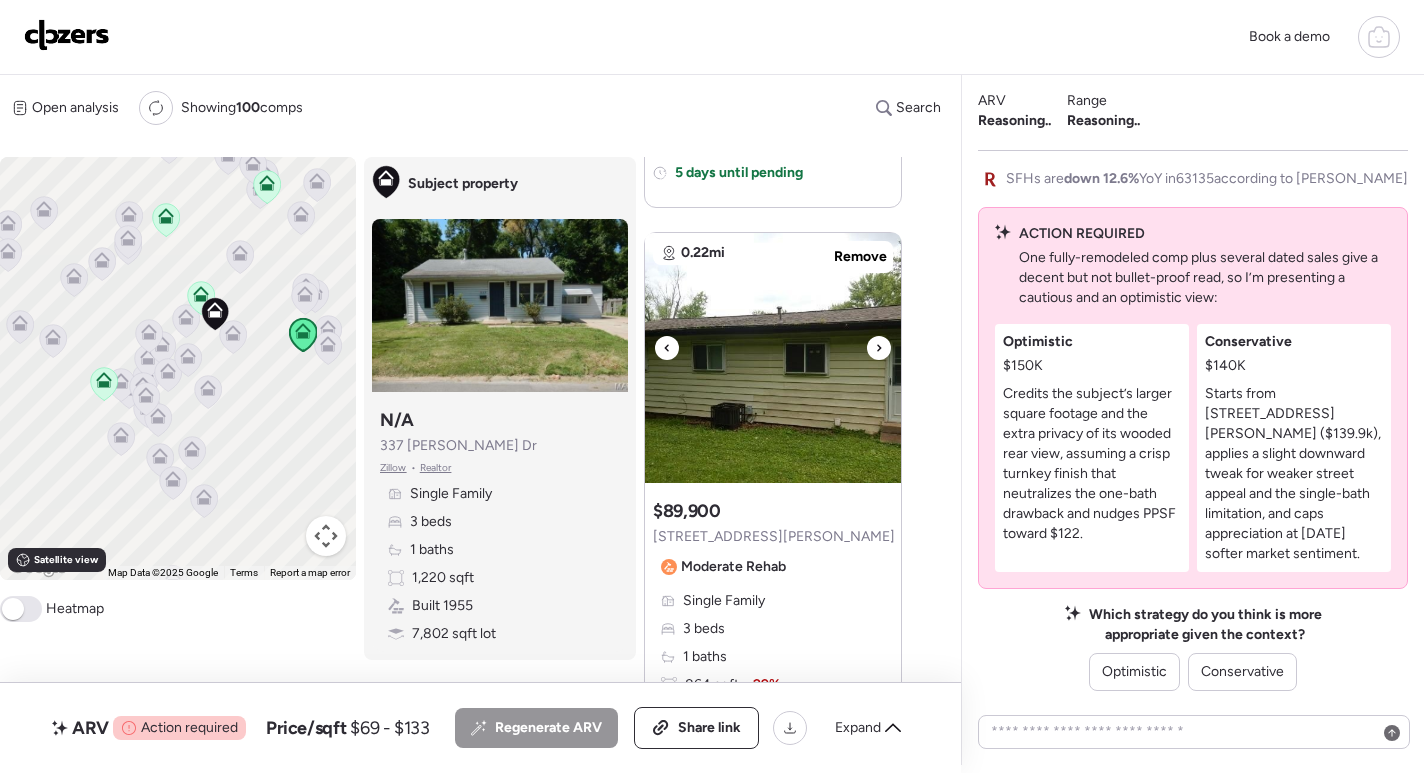 click 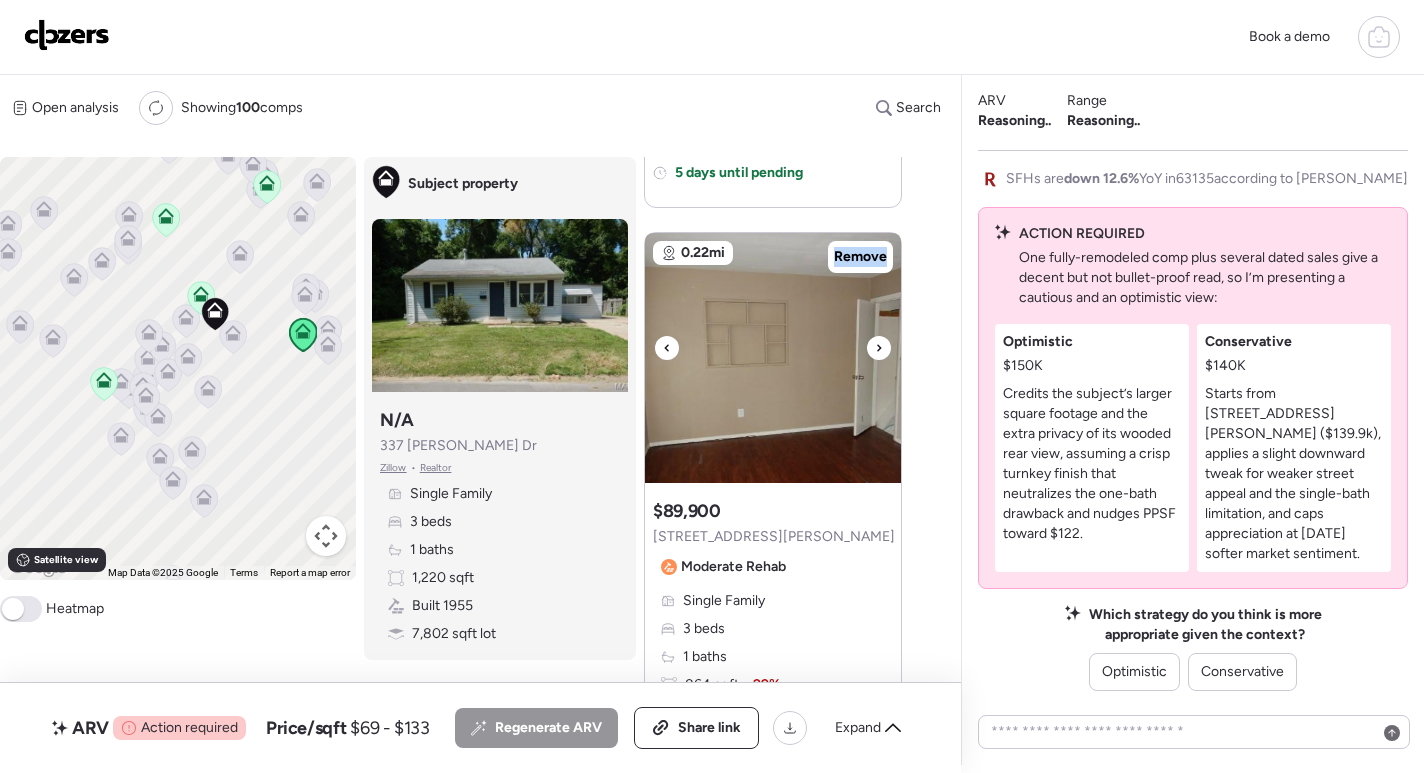 click 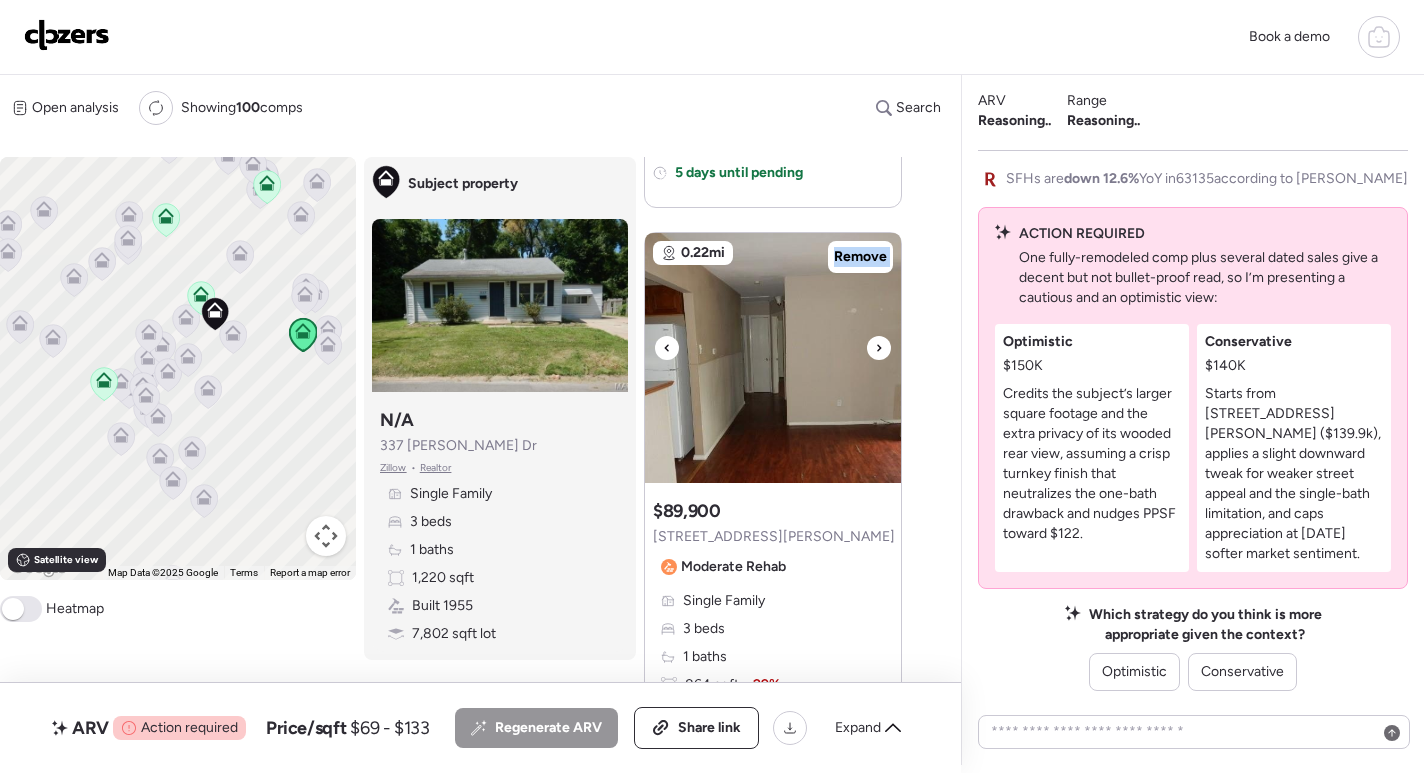 click 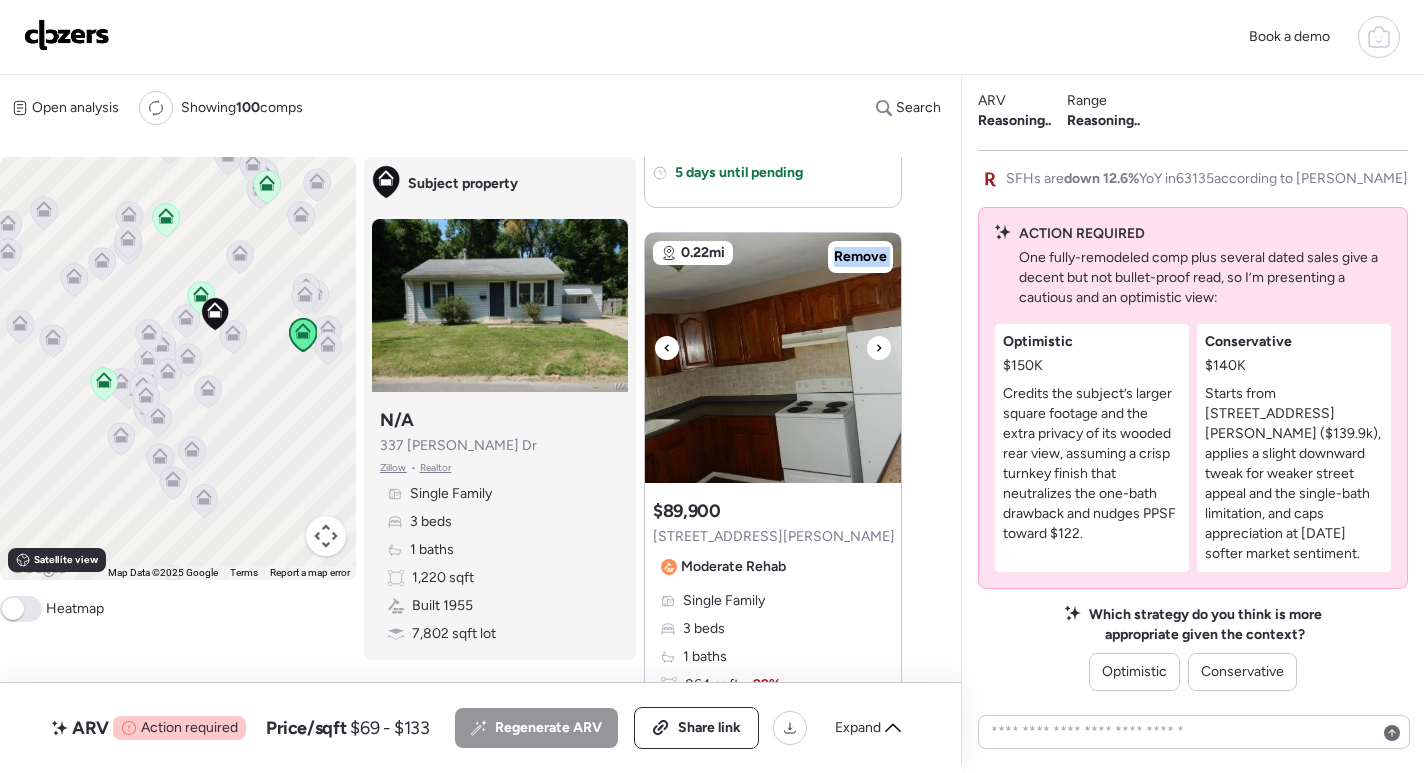 click 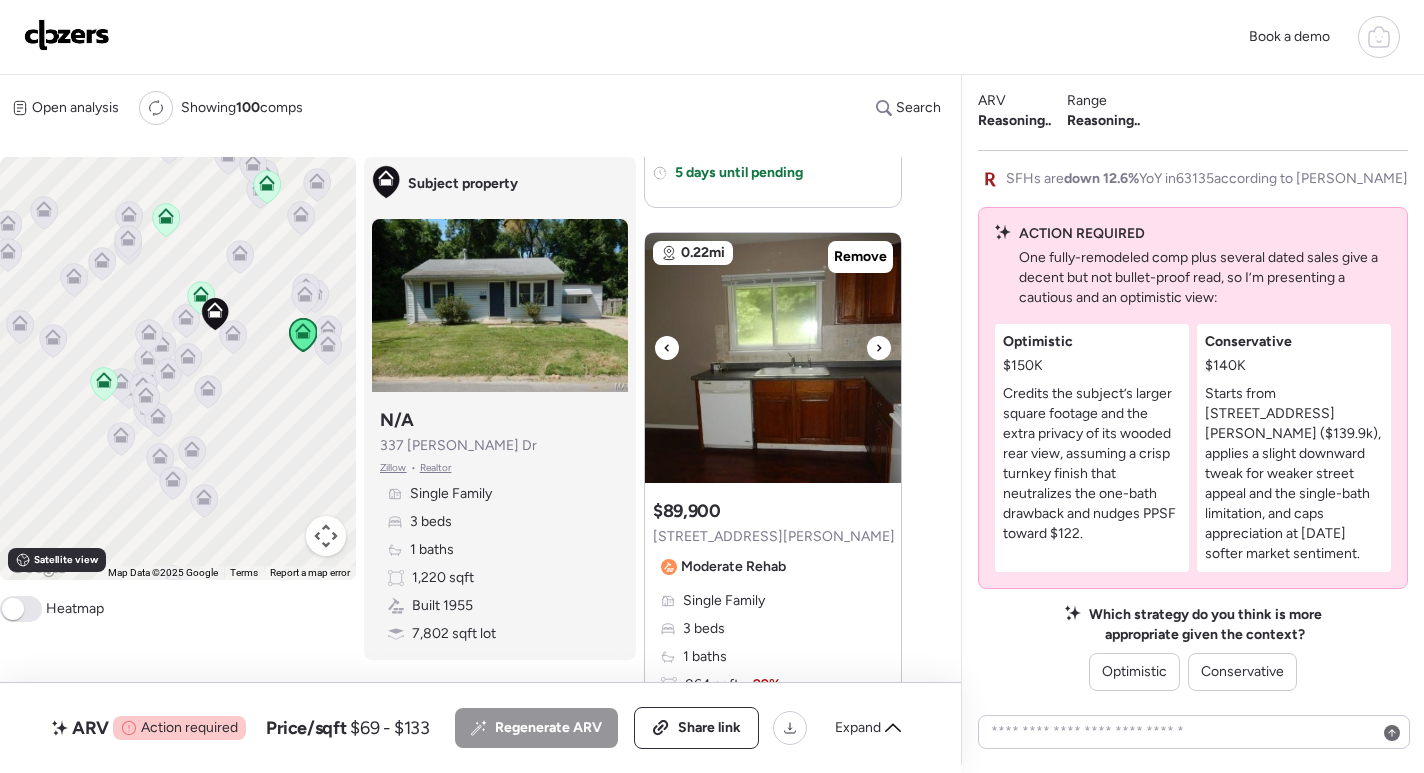 click 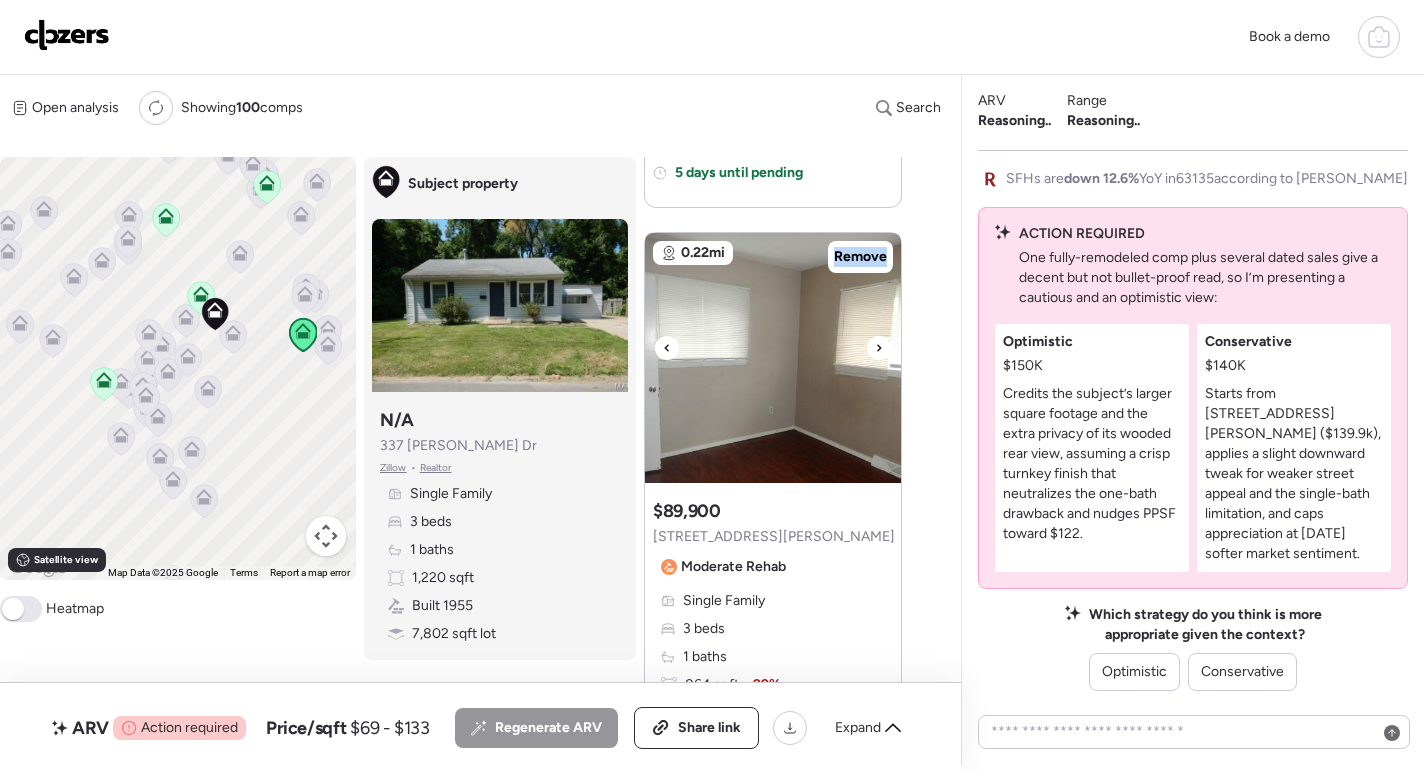 click 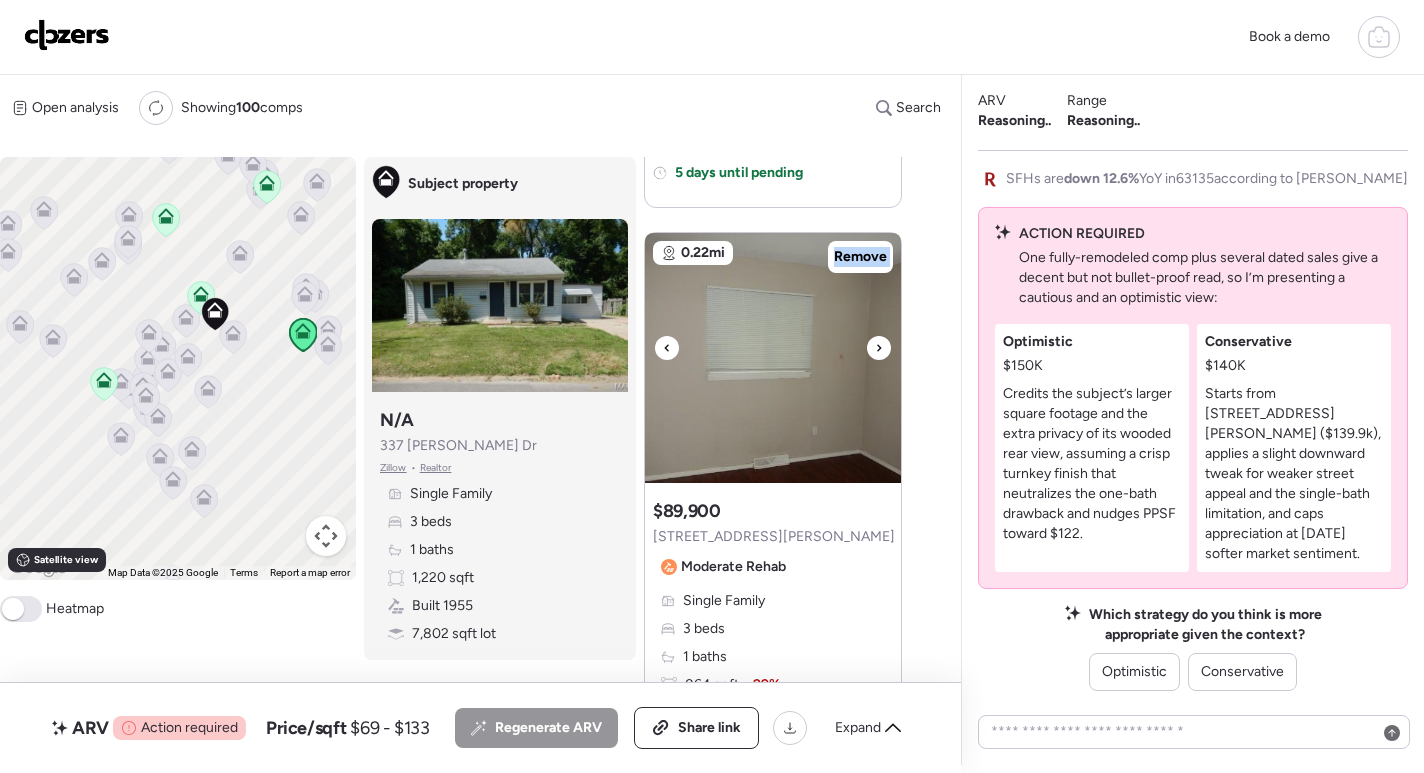 click 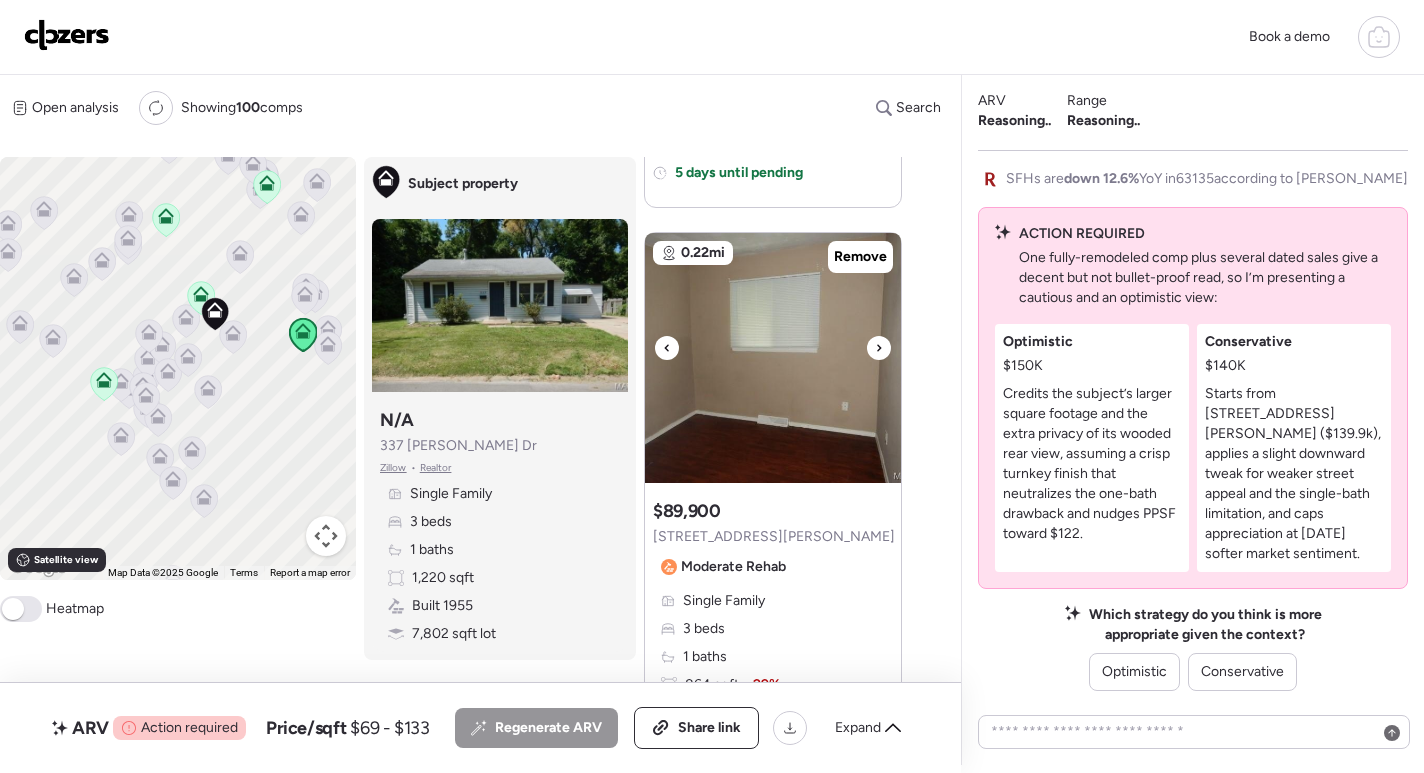 click at bounding box center [879, 348] 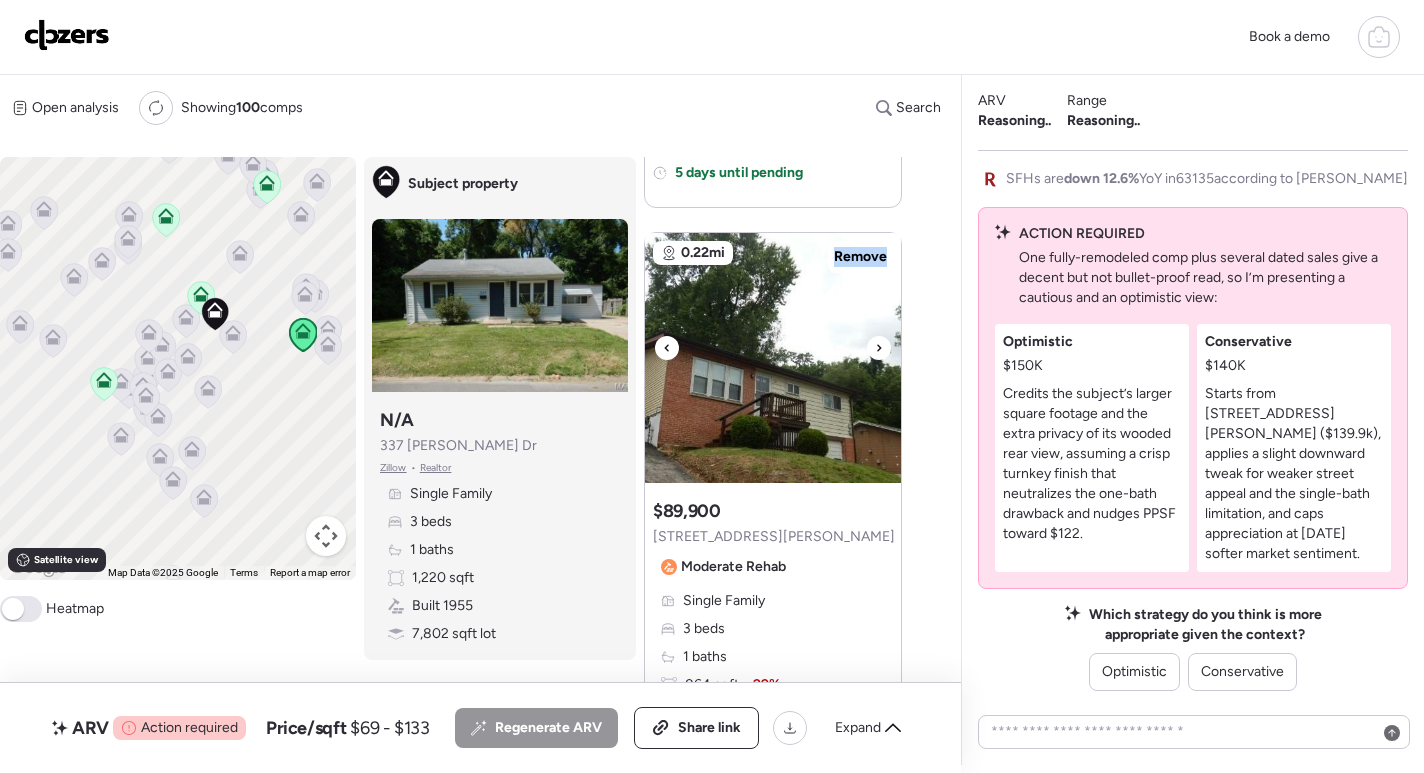 click at bounding box center [879, 348] 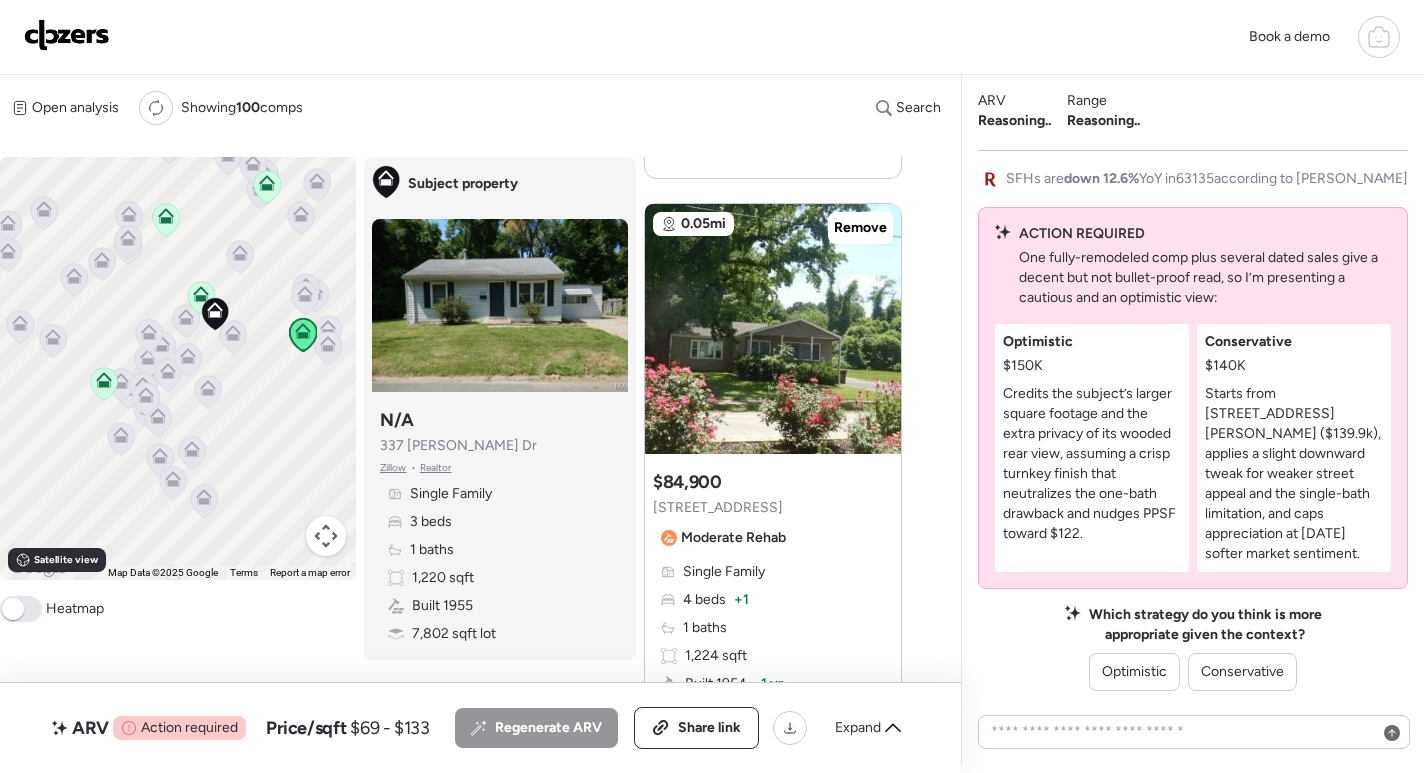 scroll, scrollTop: 2701, scrollLeft: 0, axis: vertical 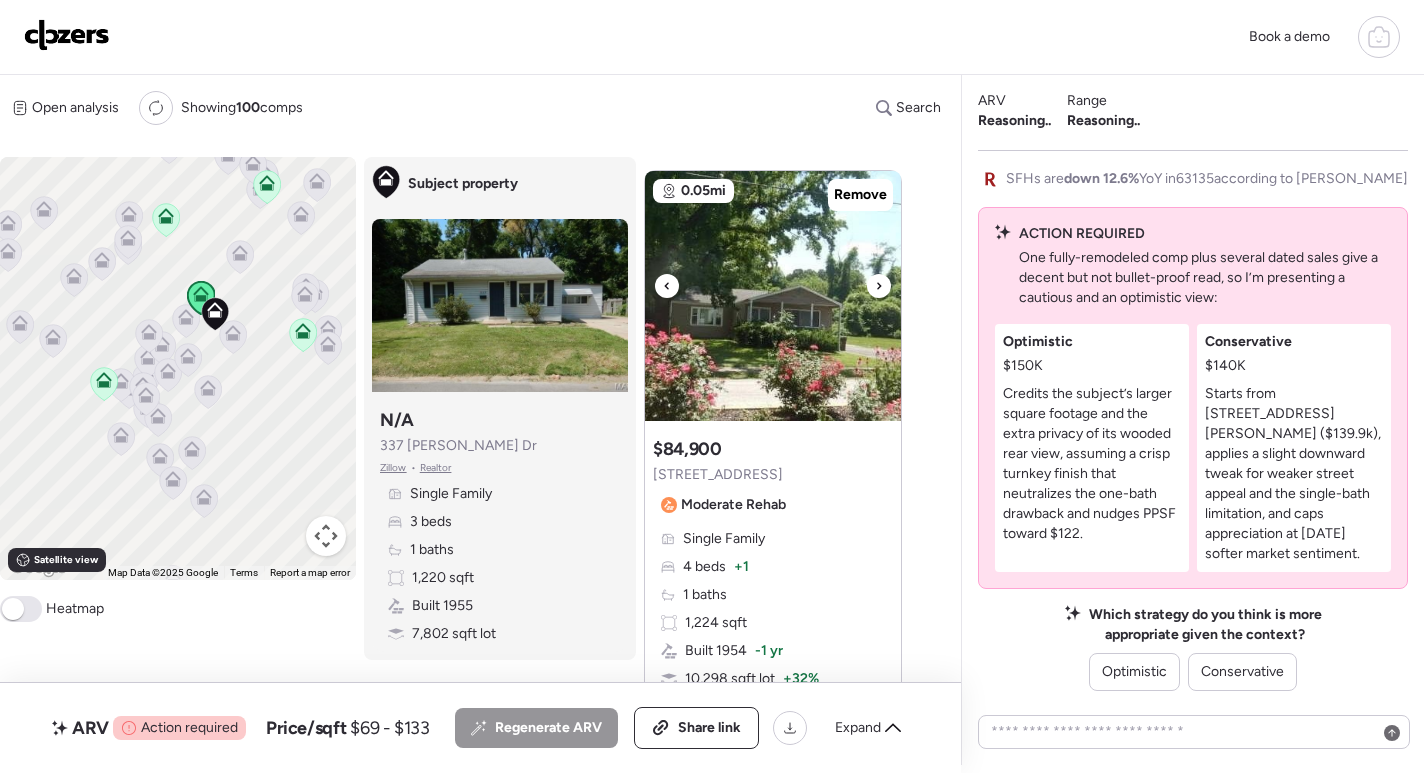 click at bounding box center (879, 286) 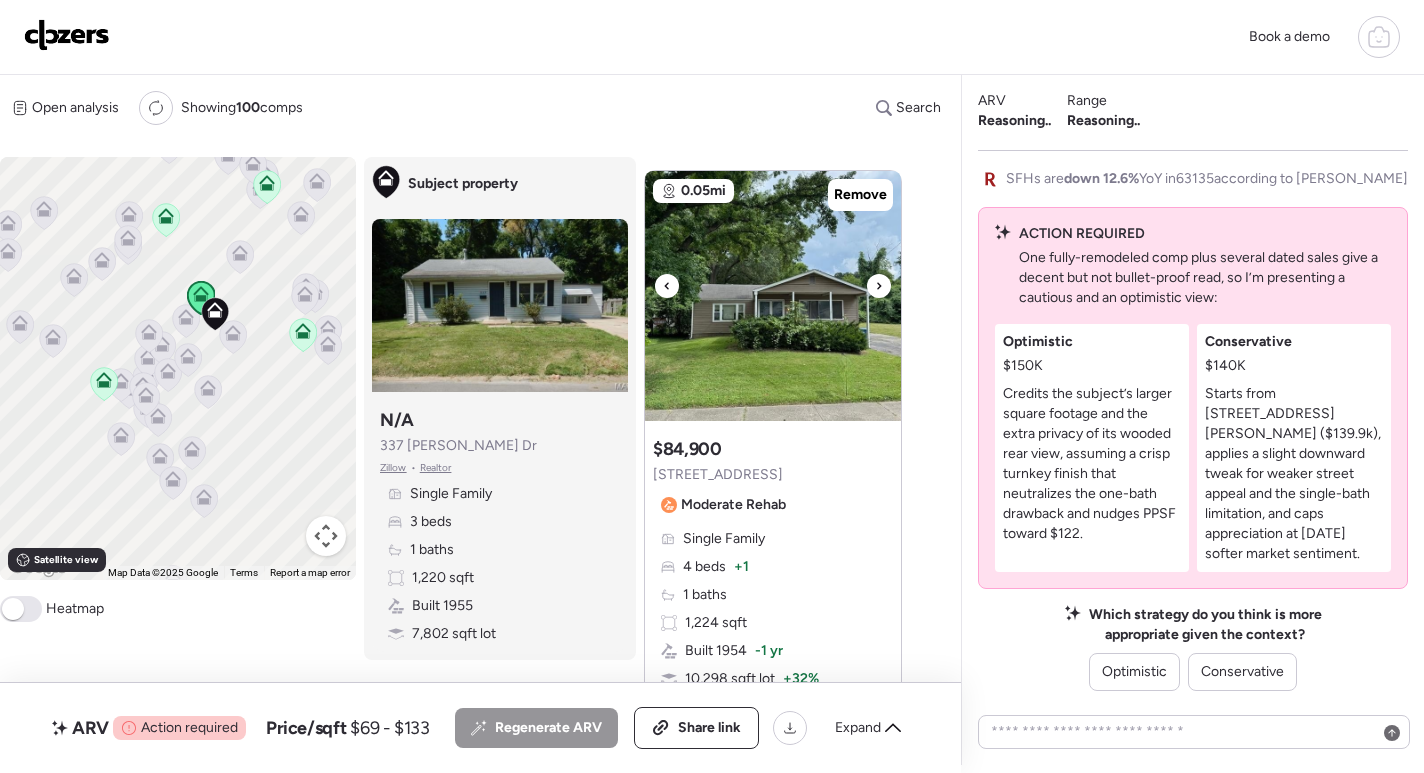 click at bounding box center [879, 286] 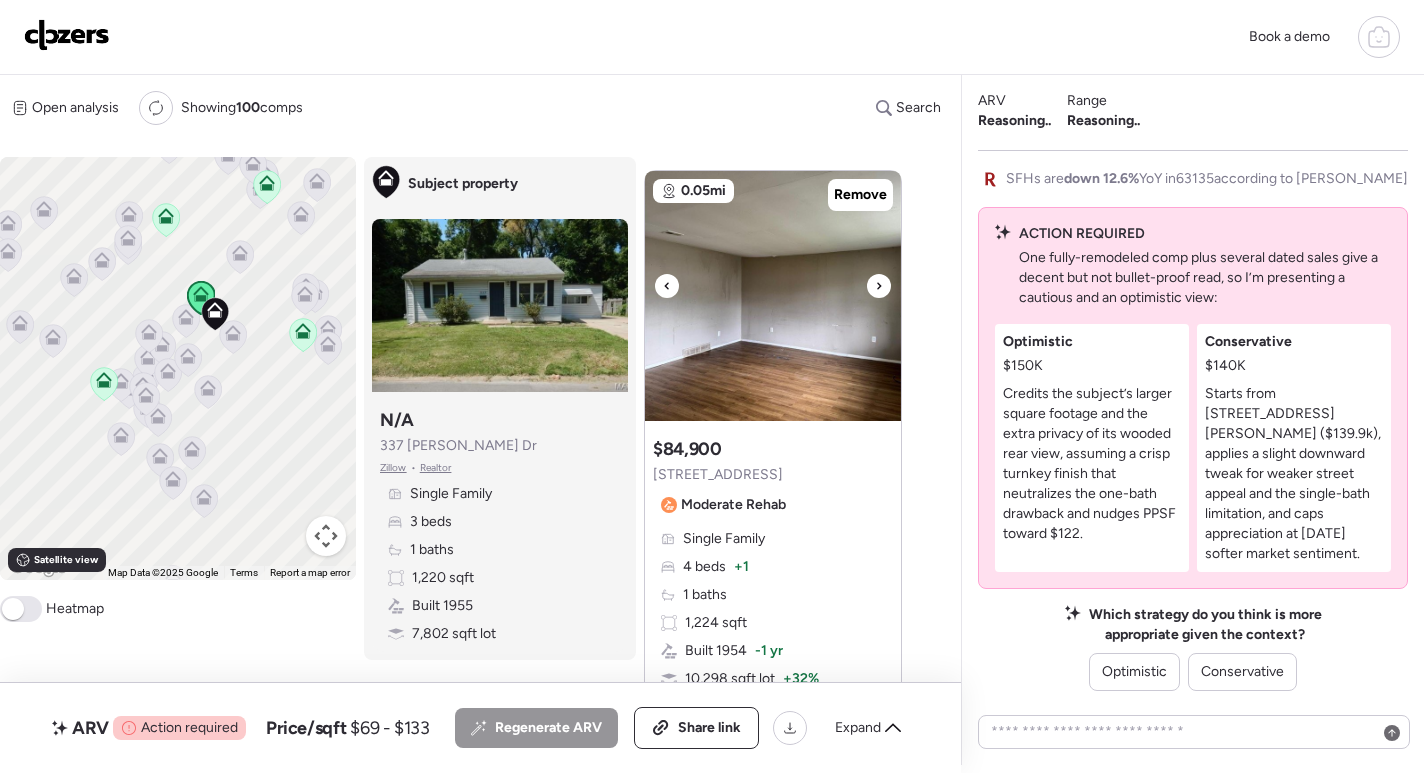 click at bounding box center (879, 286) 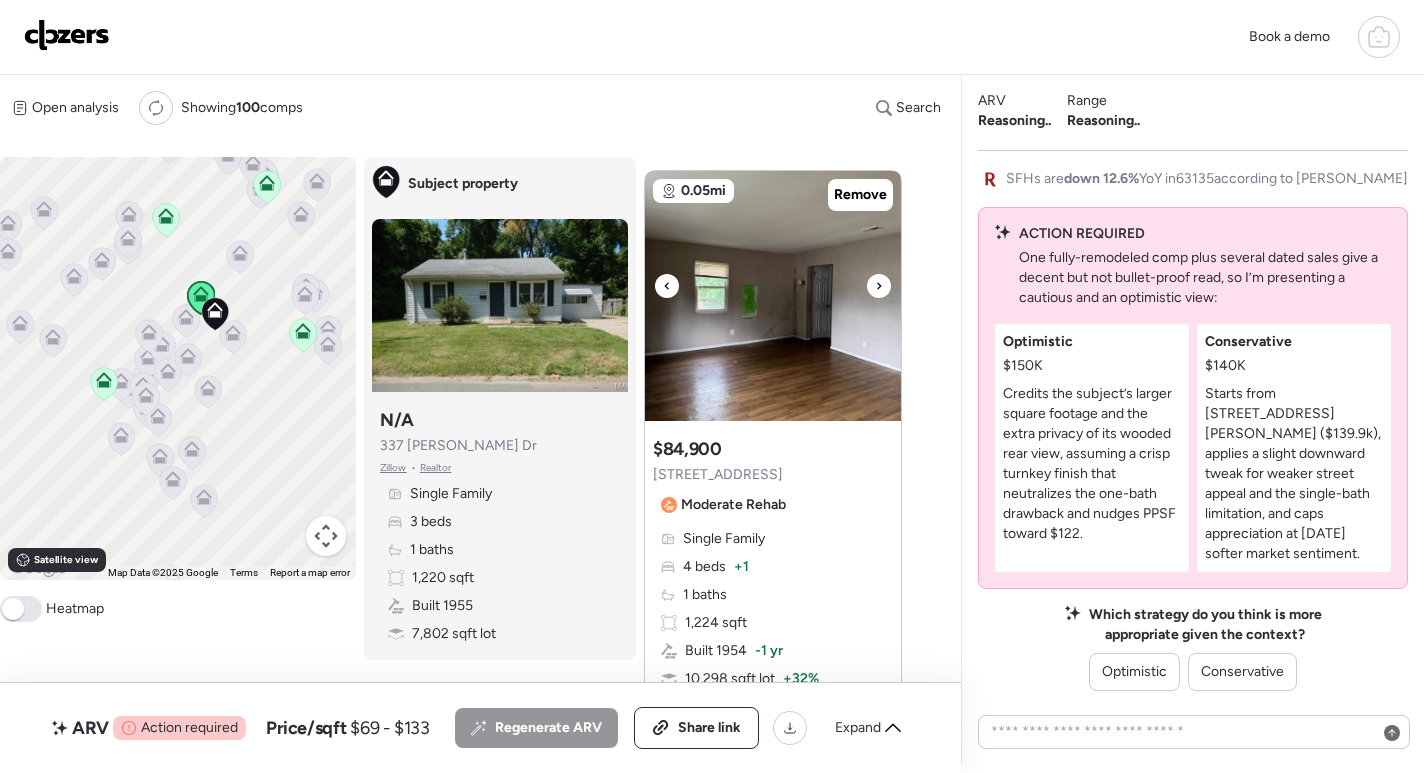 click at bounding box center (879, 286) 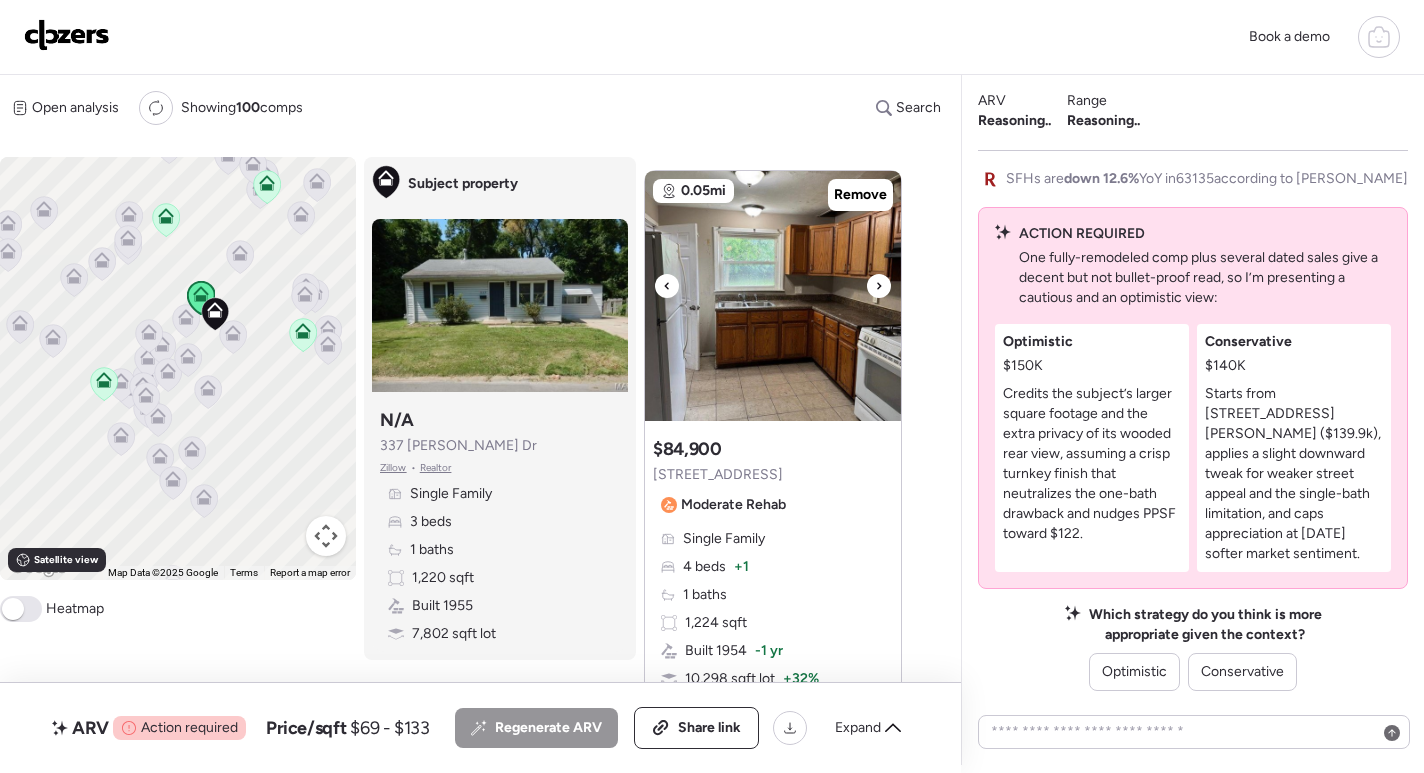 click at bounding box center [879, 286] 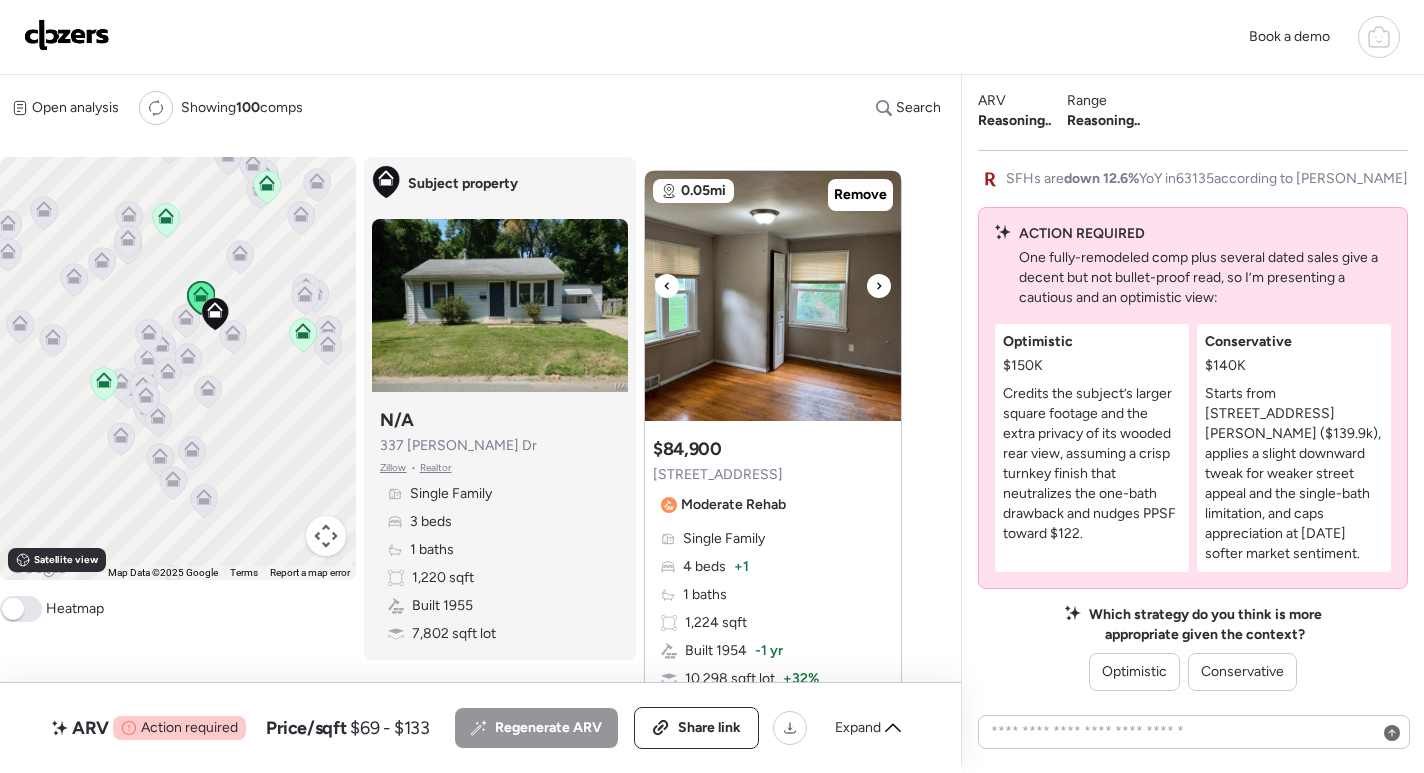 click at bounding box center [879, 286] 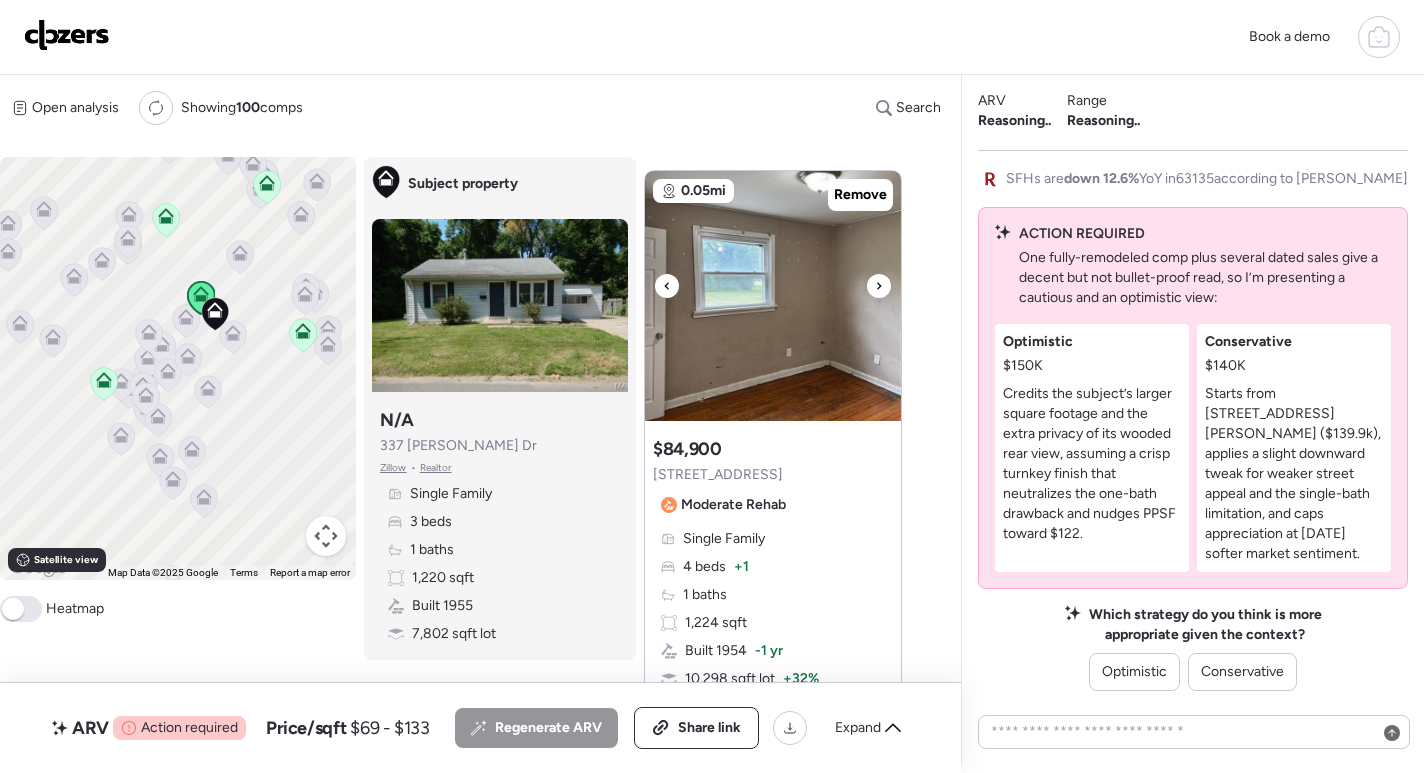 click at bounding box center [879, 286] 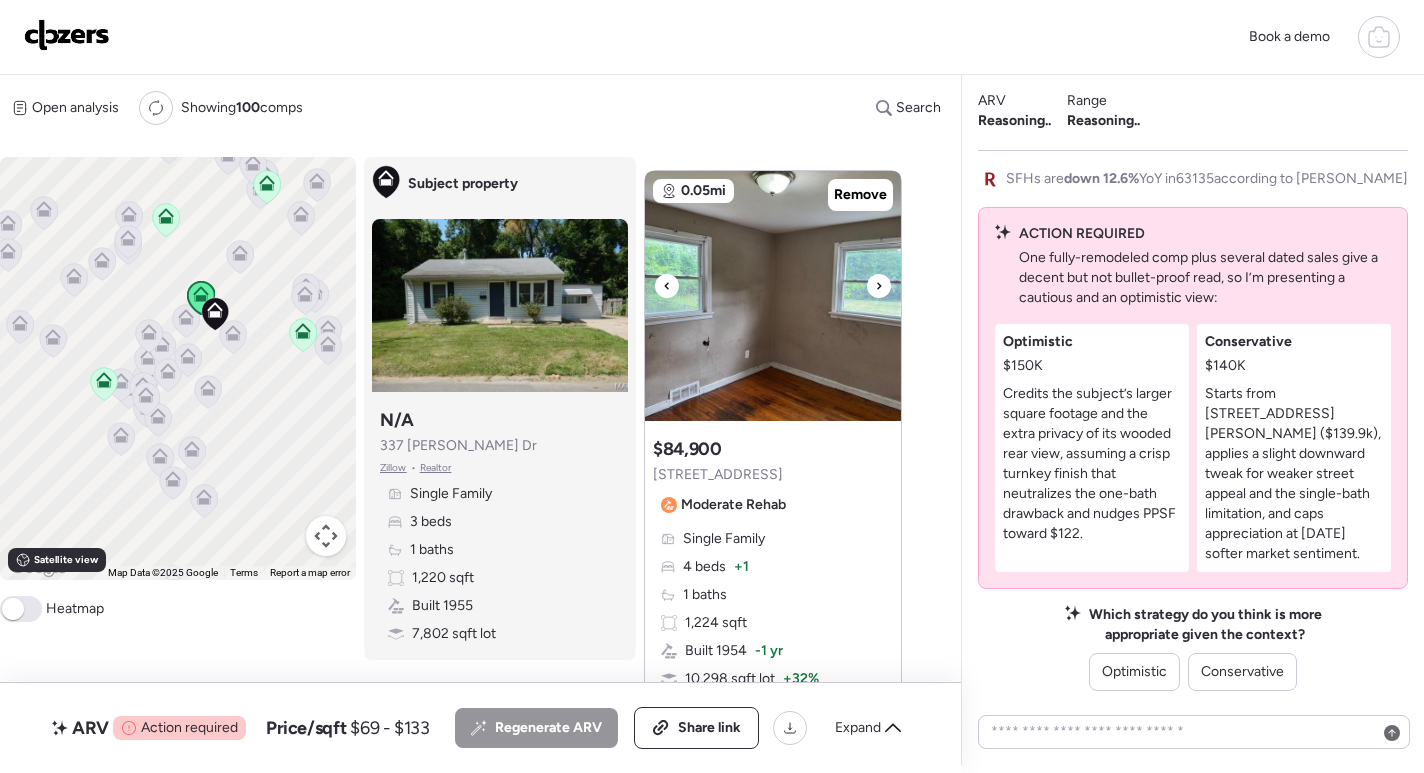 click at bounding box center [879, 286] 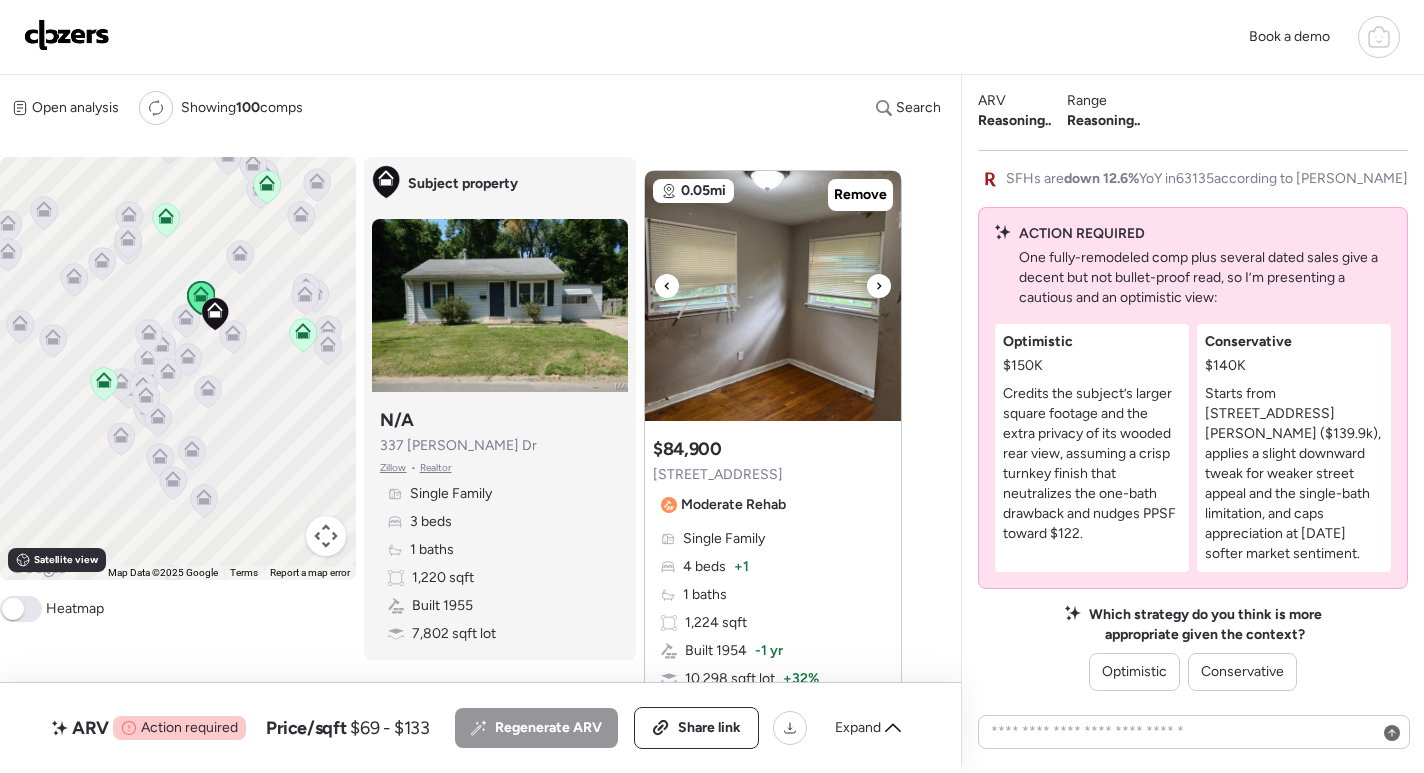 click at bounding box center [879, 286] 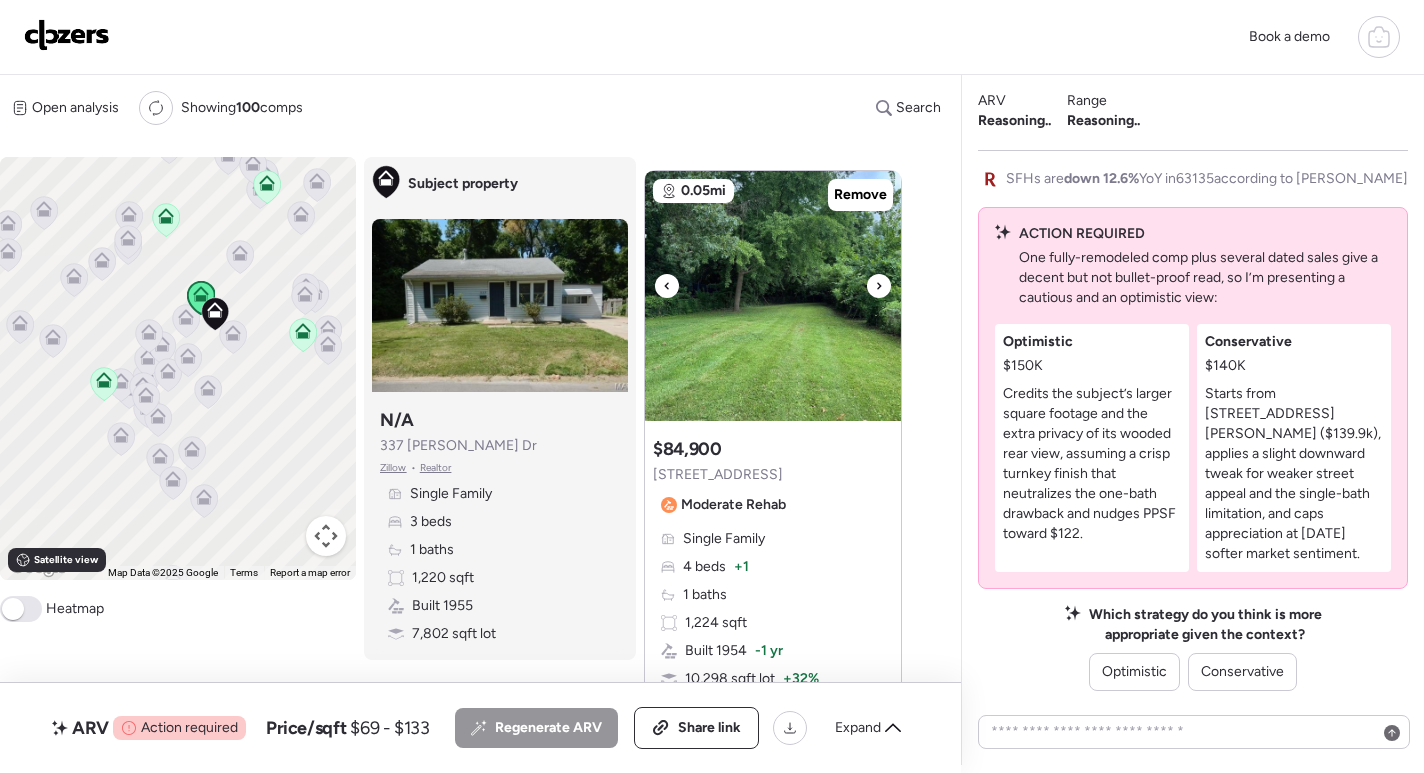 click at bounding box center [879, 286] 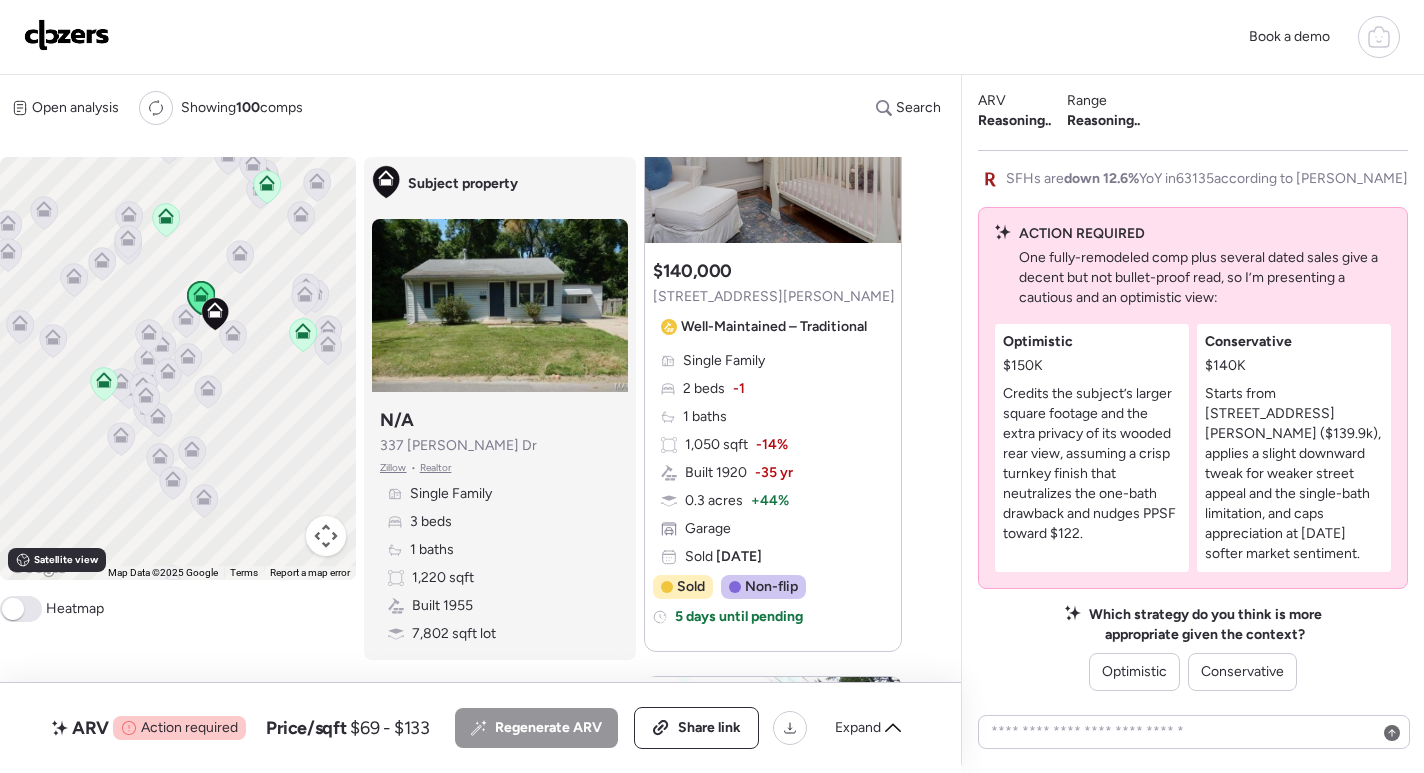 scroll, scrollTop: 1532, scrollLeft: 0, axis: vertical 